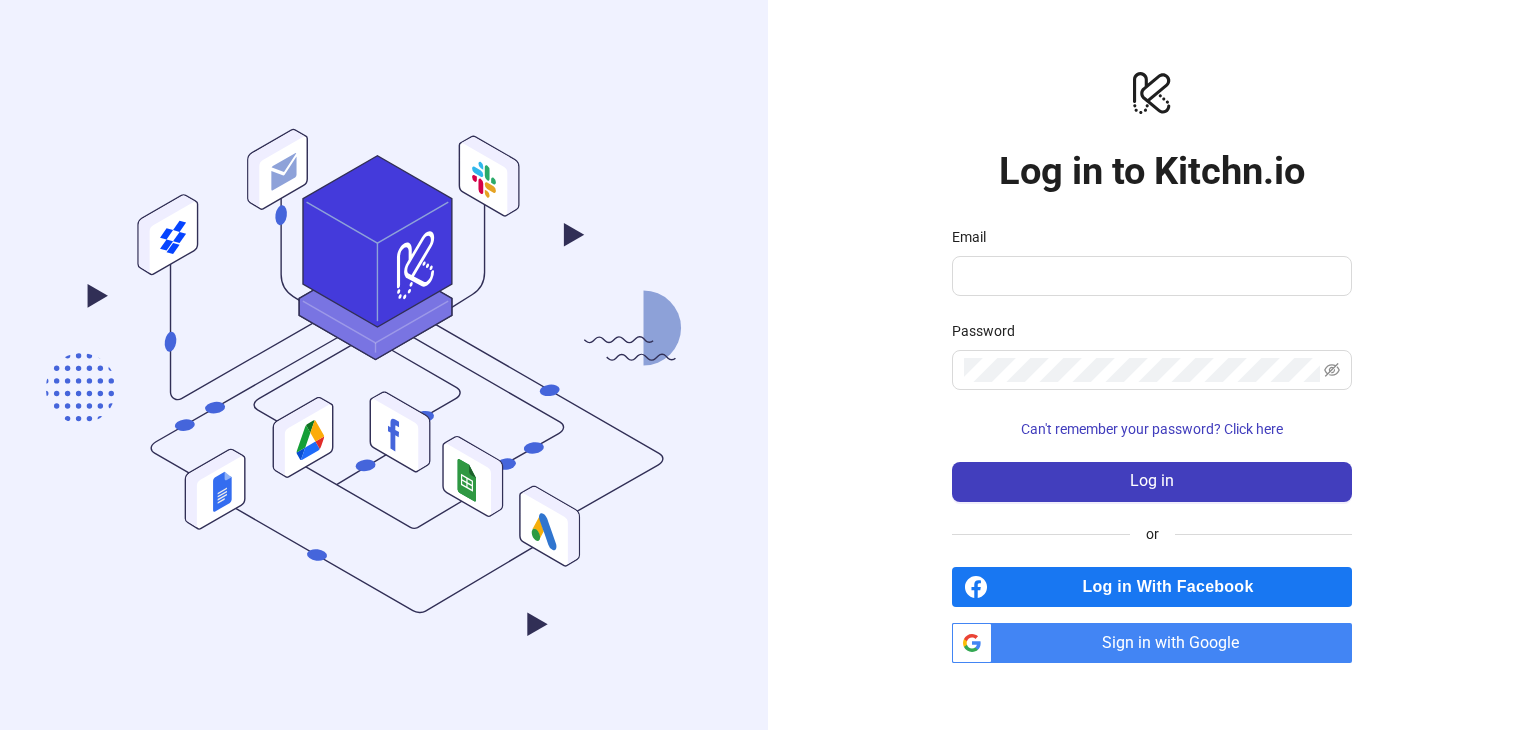 scroll, scrollTop: 0, scrollLeft: 0, axis: both 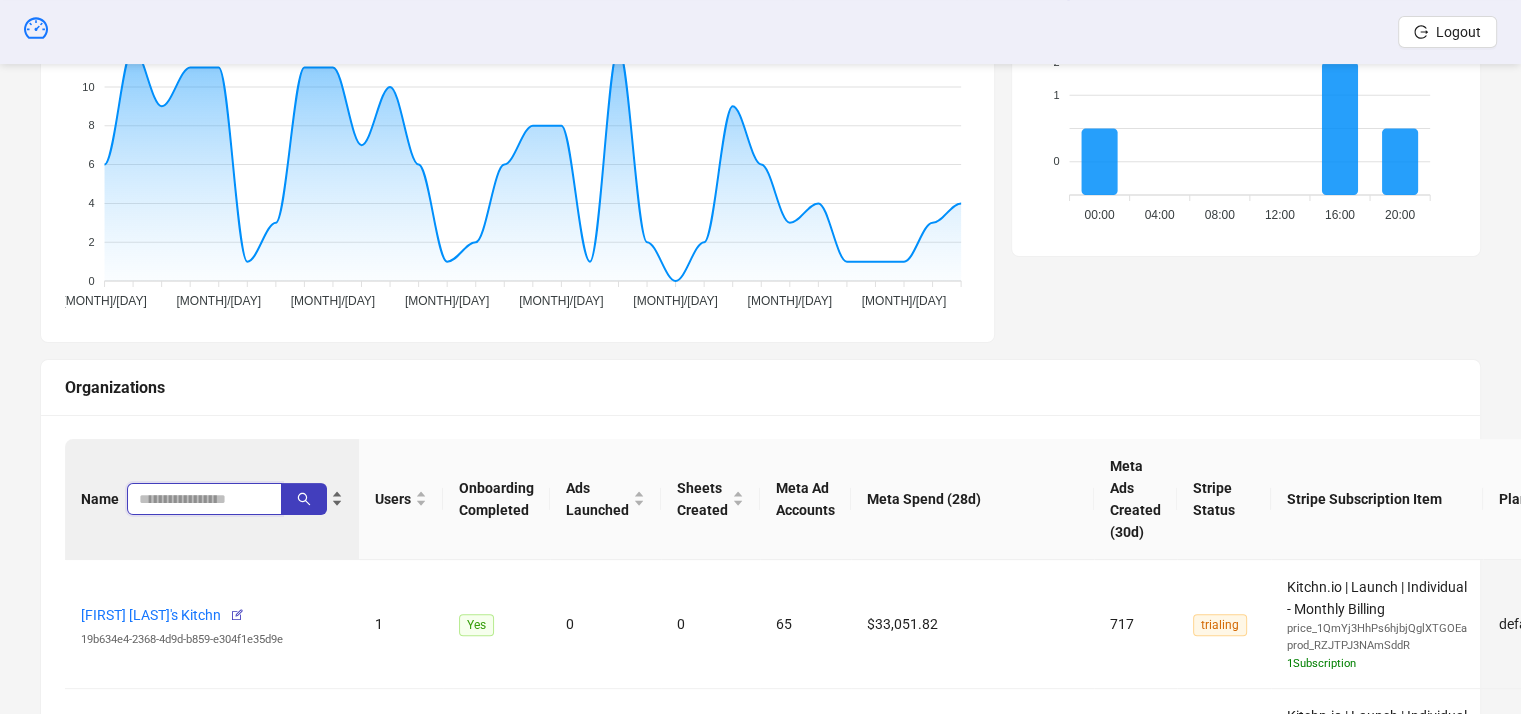 click at bounding box center [196, 499] 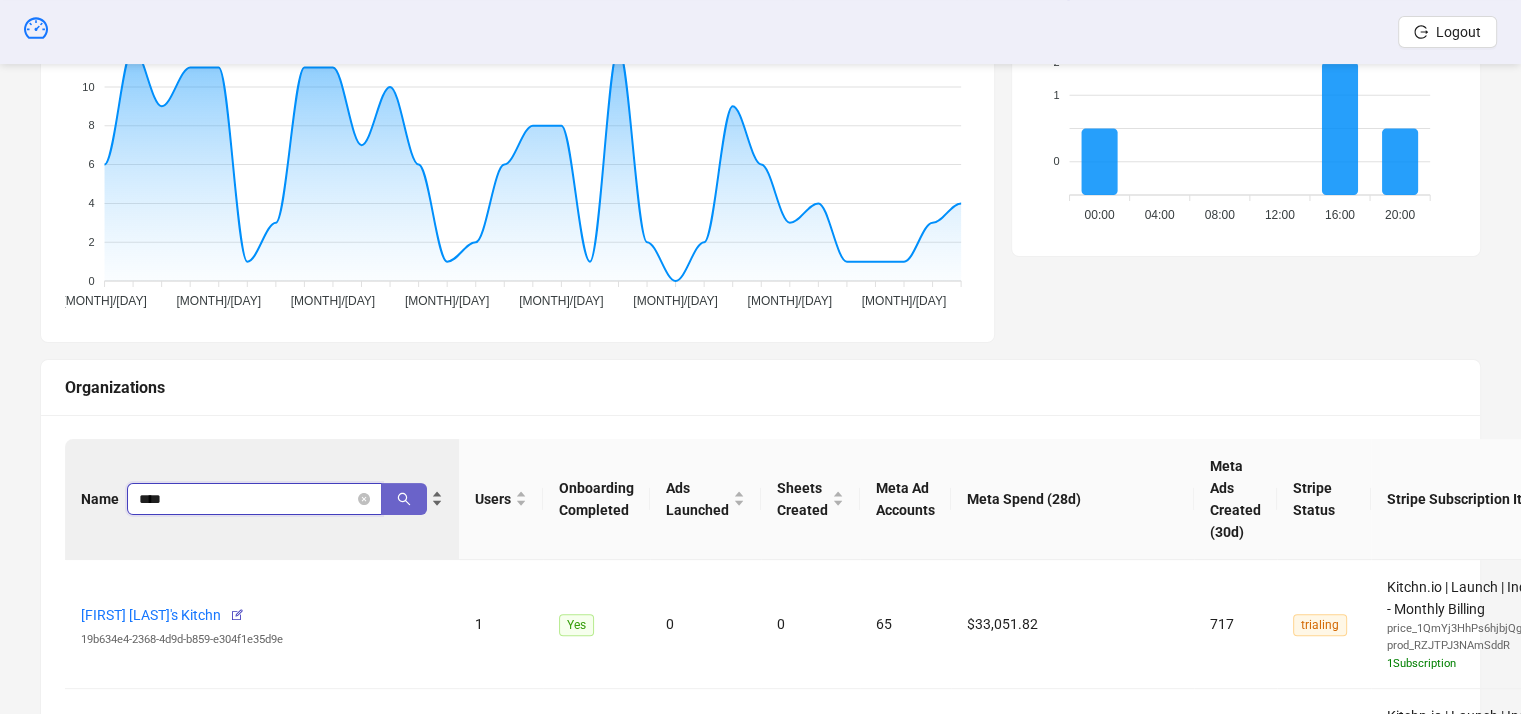 click at bounding box center (404, 499) 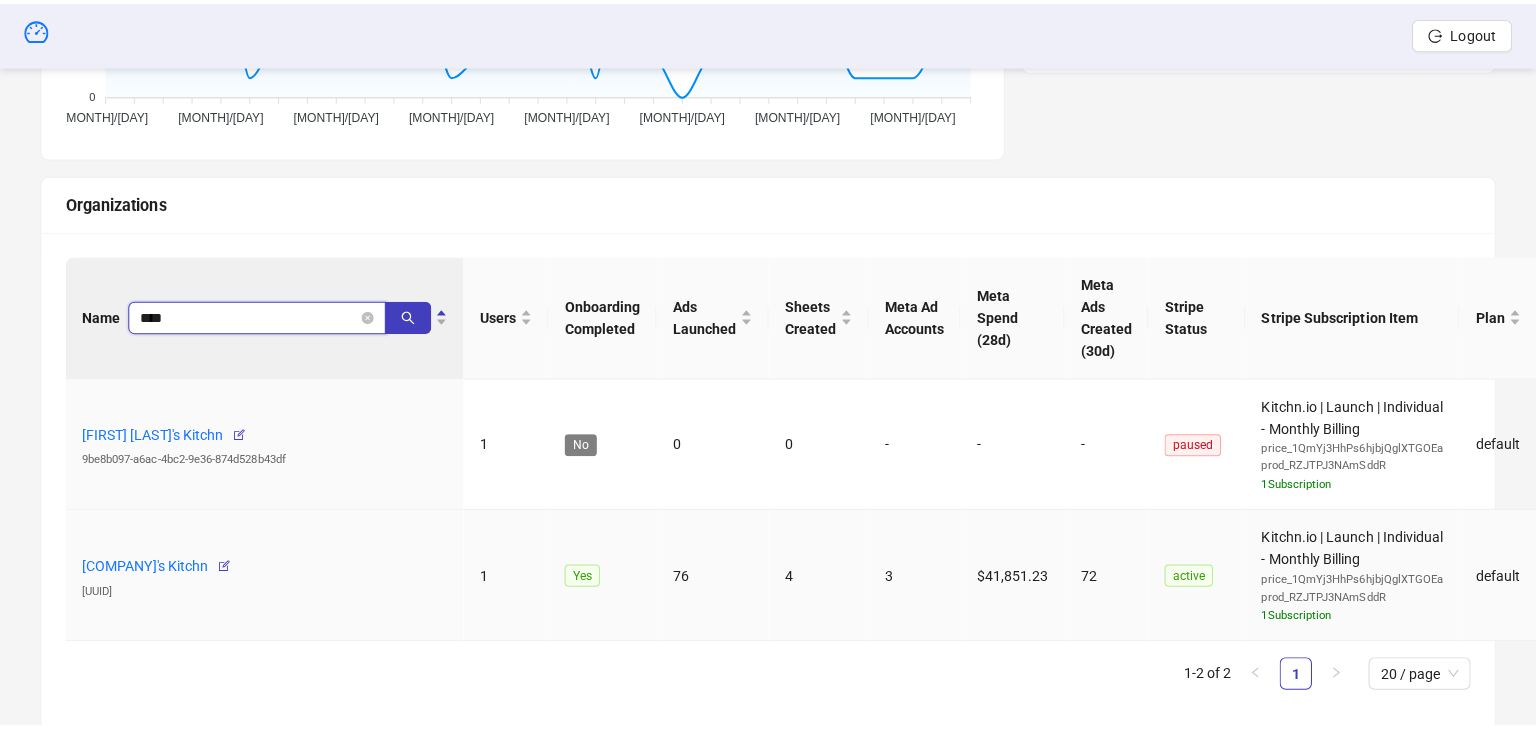 scroll, scrollTop: 600, scrollLeft: 0, axis: vertical 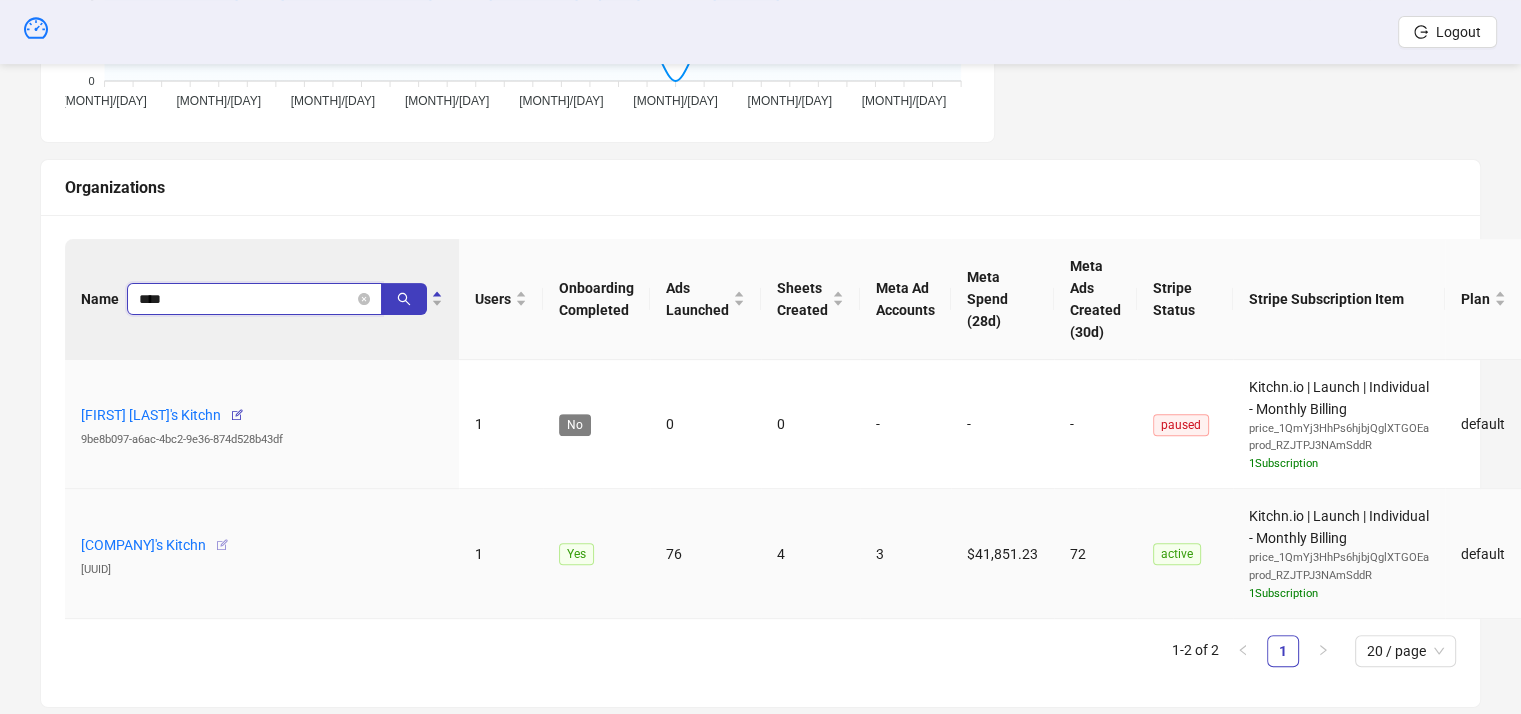 type on "****" 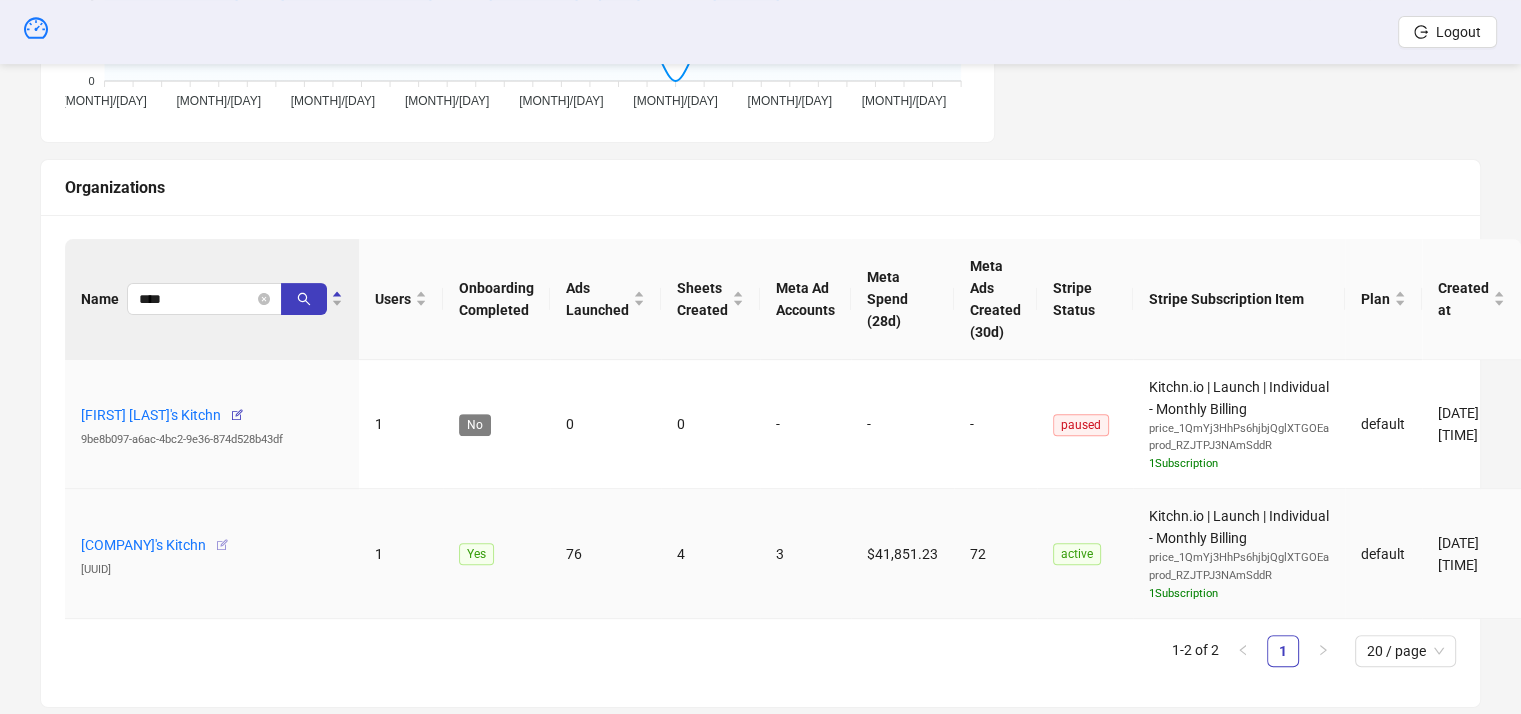 click at bounding box center (222, 545) 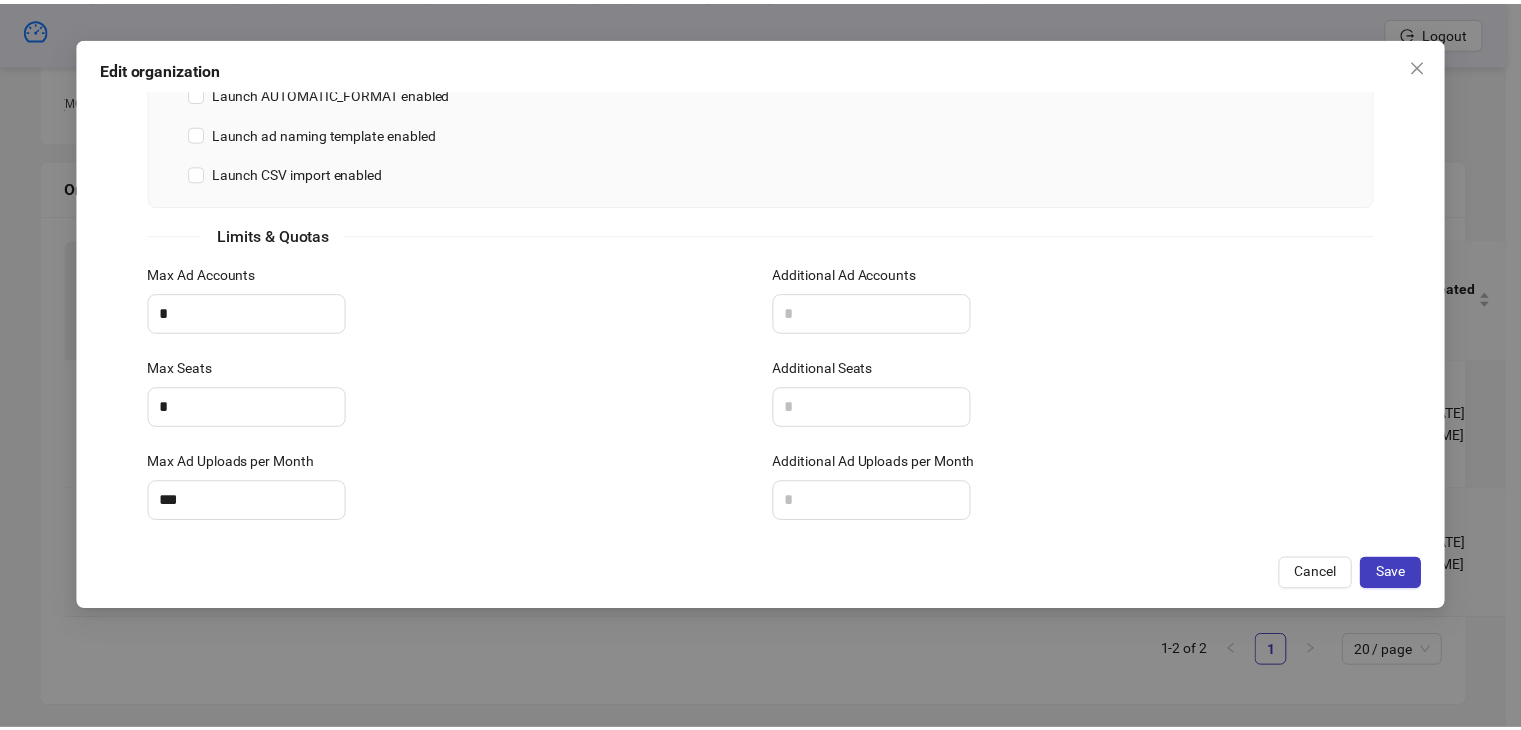 scroll, scrollTop: 666, scrollLeft: 0, axis: vertical 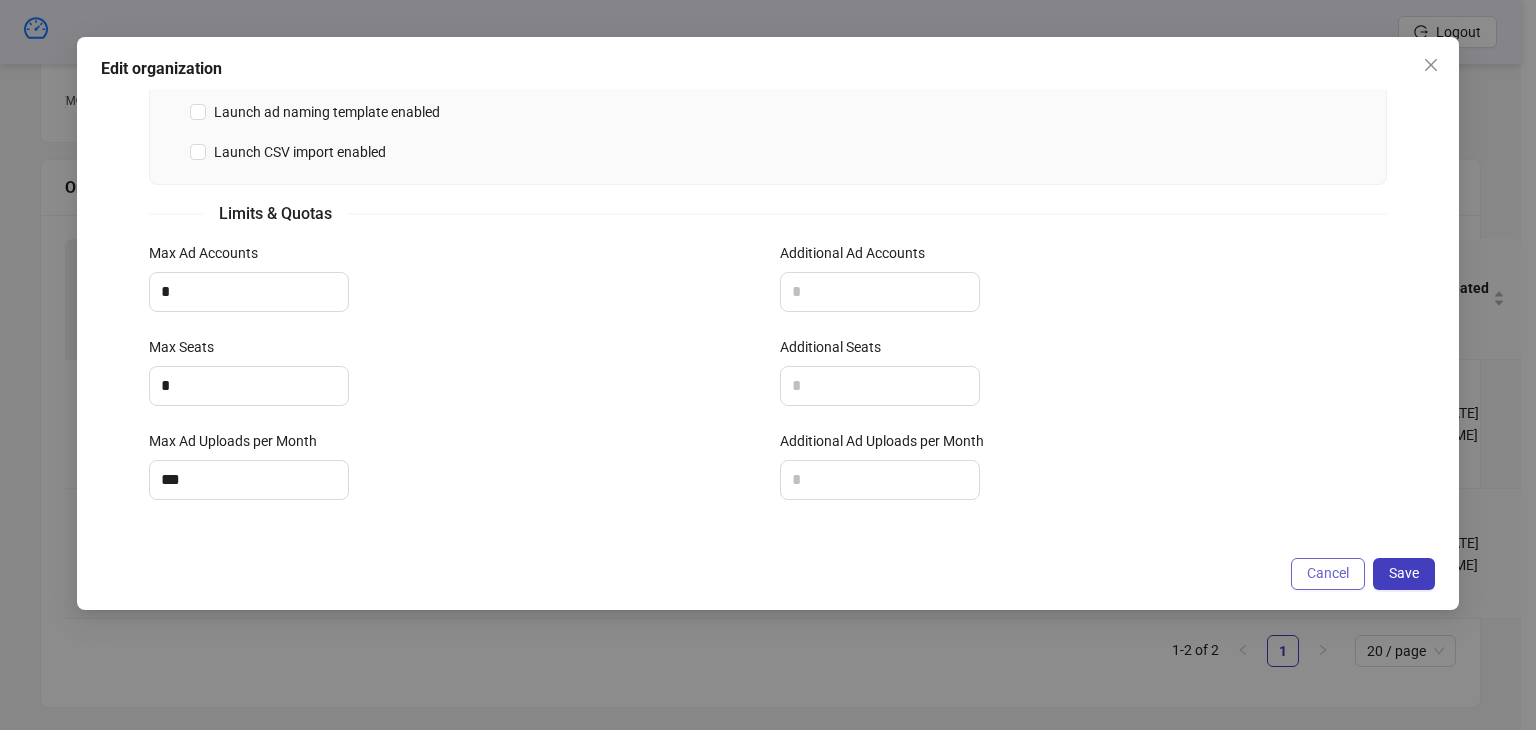 click on "Cancel" at bounding box center [1328, 573] 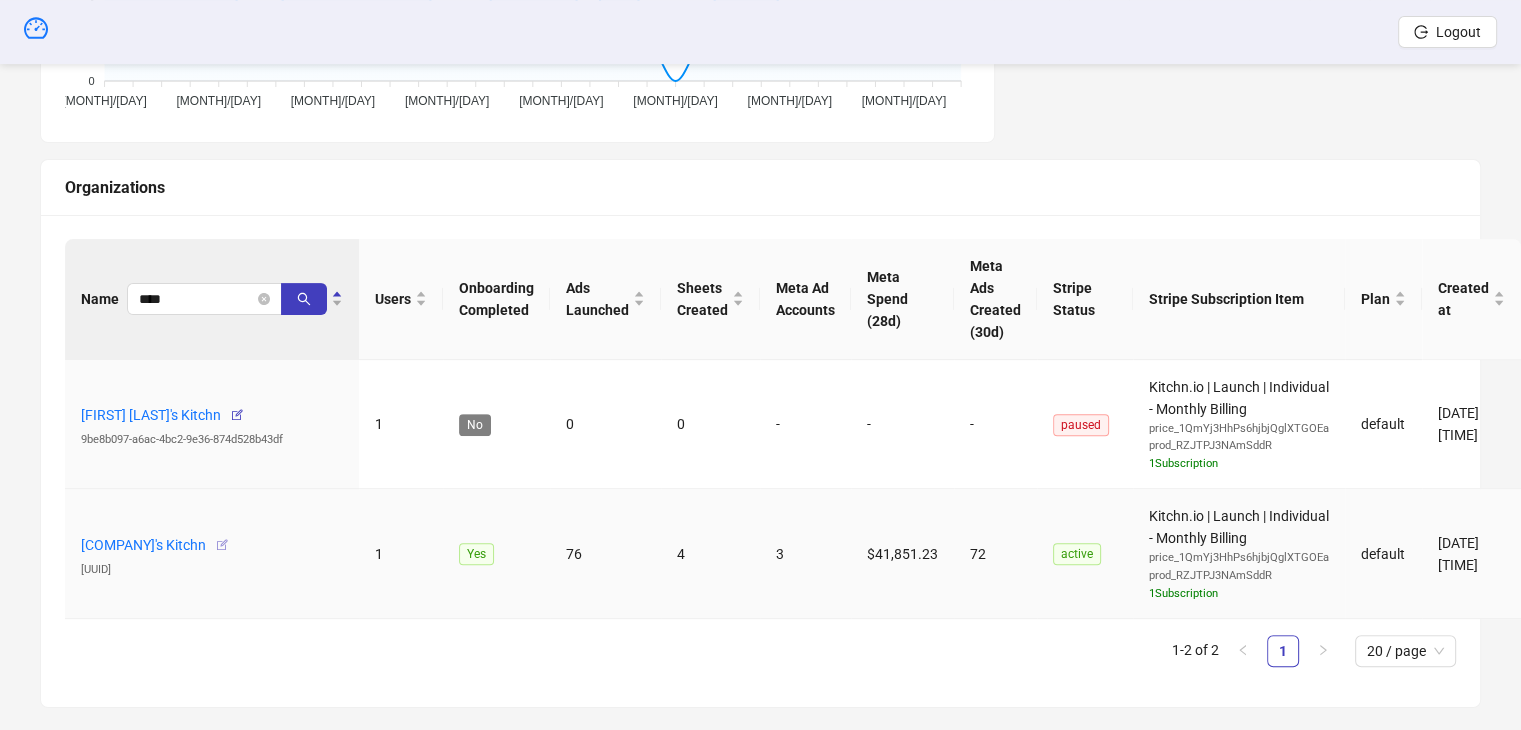 click at bounding box center [222, 545] 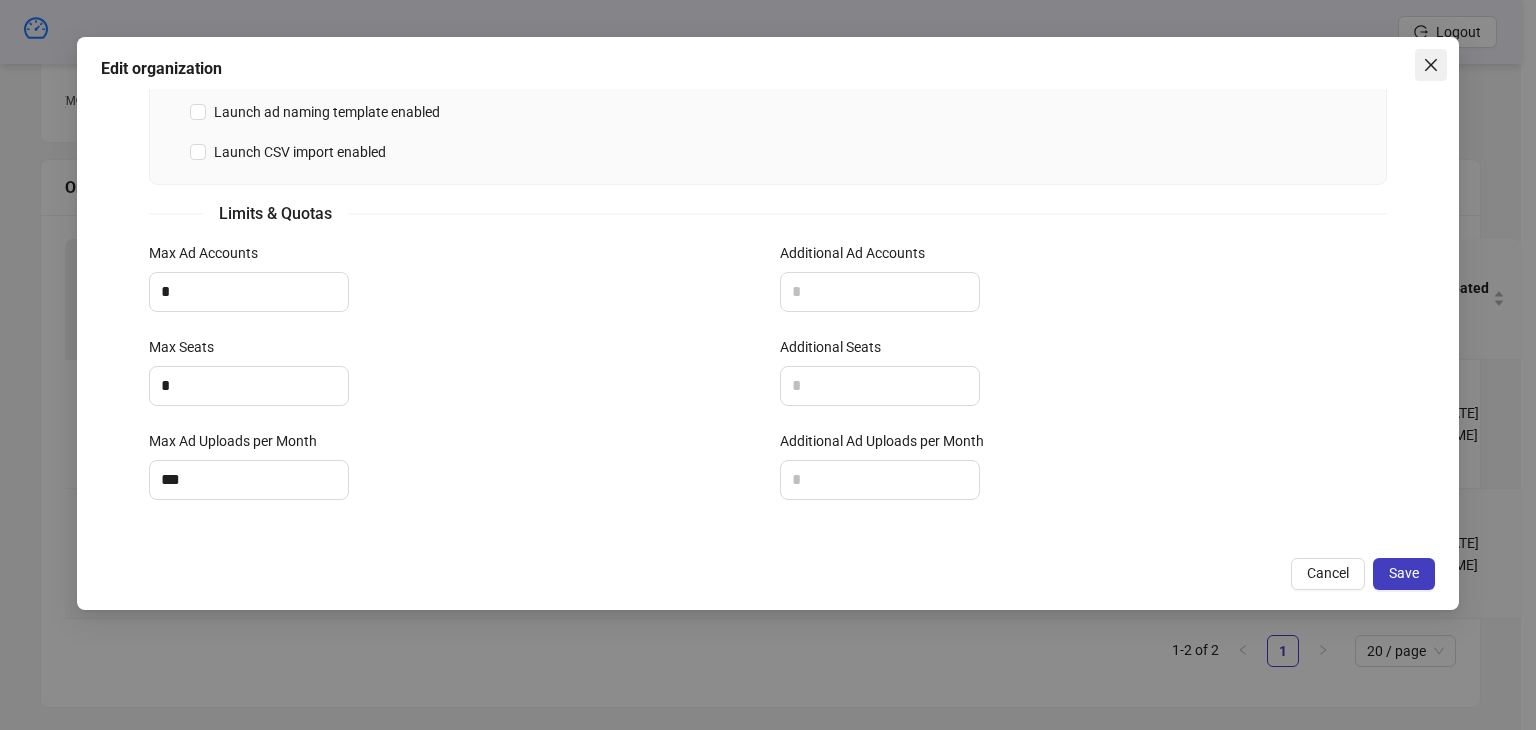 click 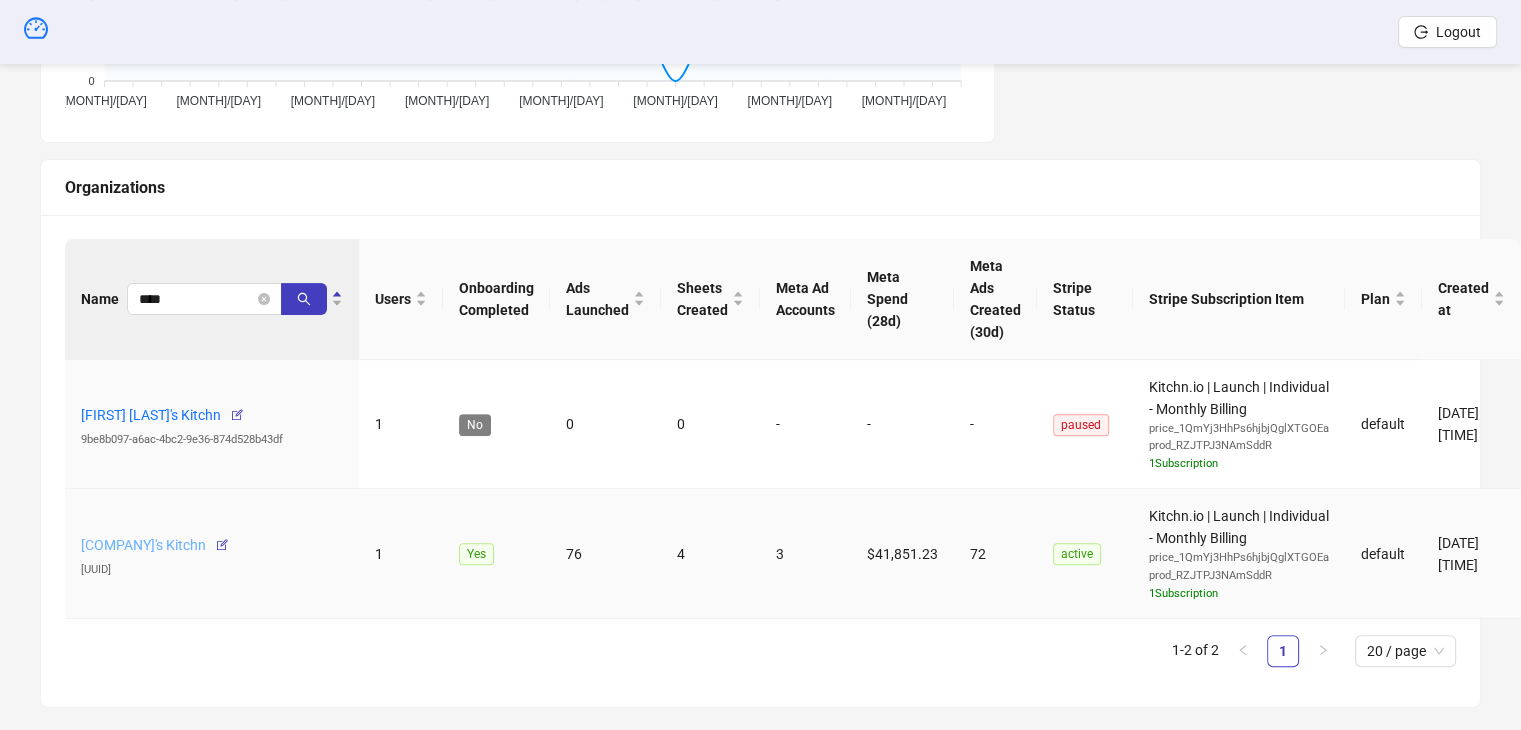 click on "[COMPANY]'s Kitchn" at bounding box center [143, 545] 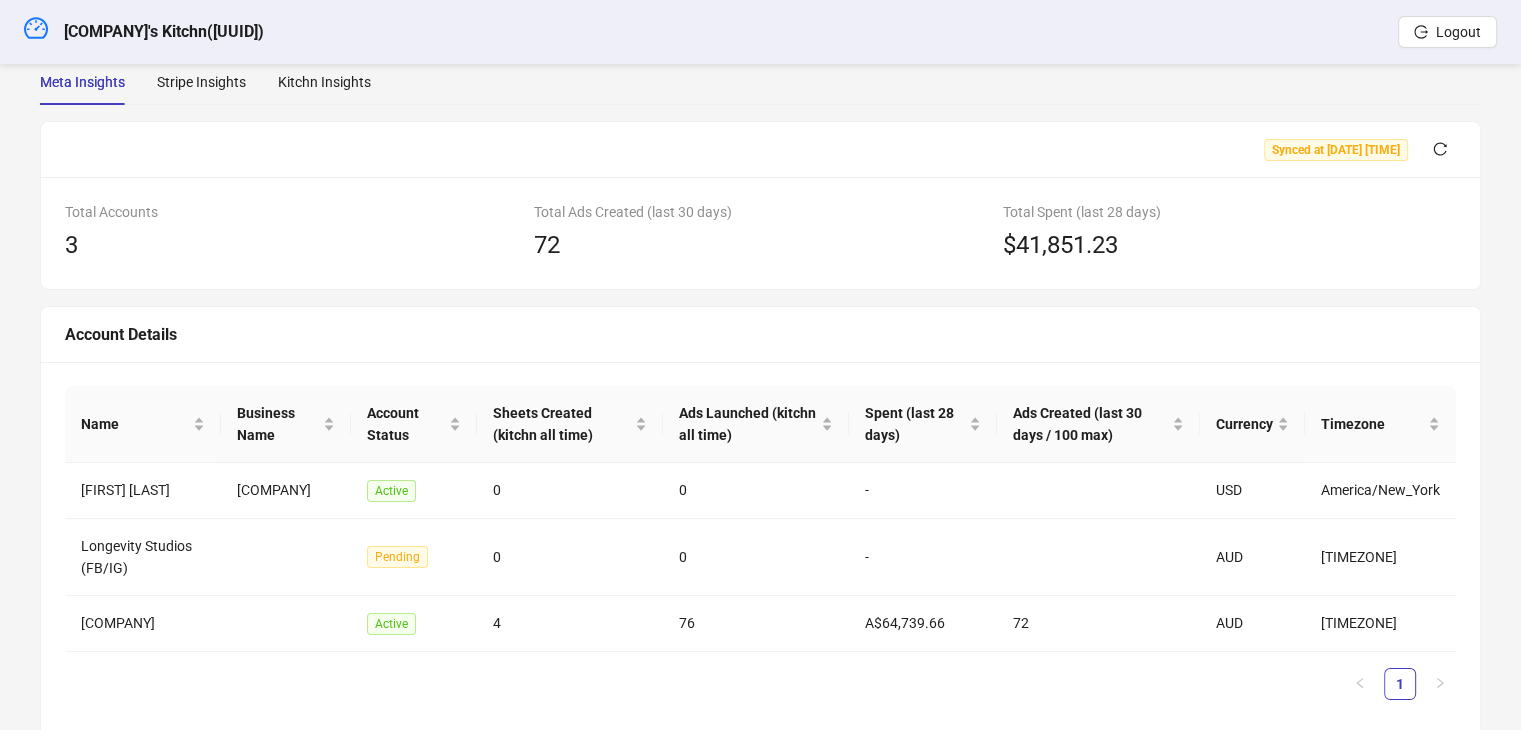 scroll, scrollTop: 0, scrollLeft: 0, axis: both 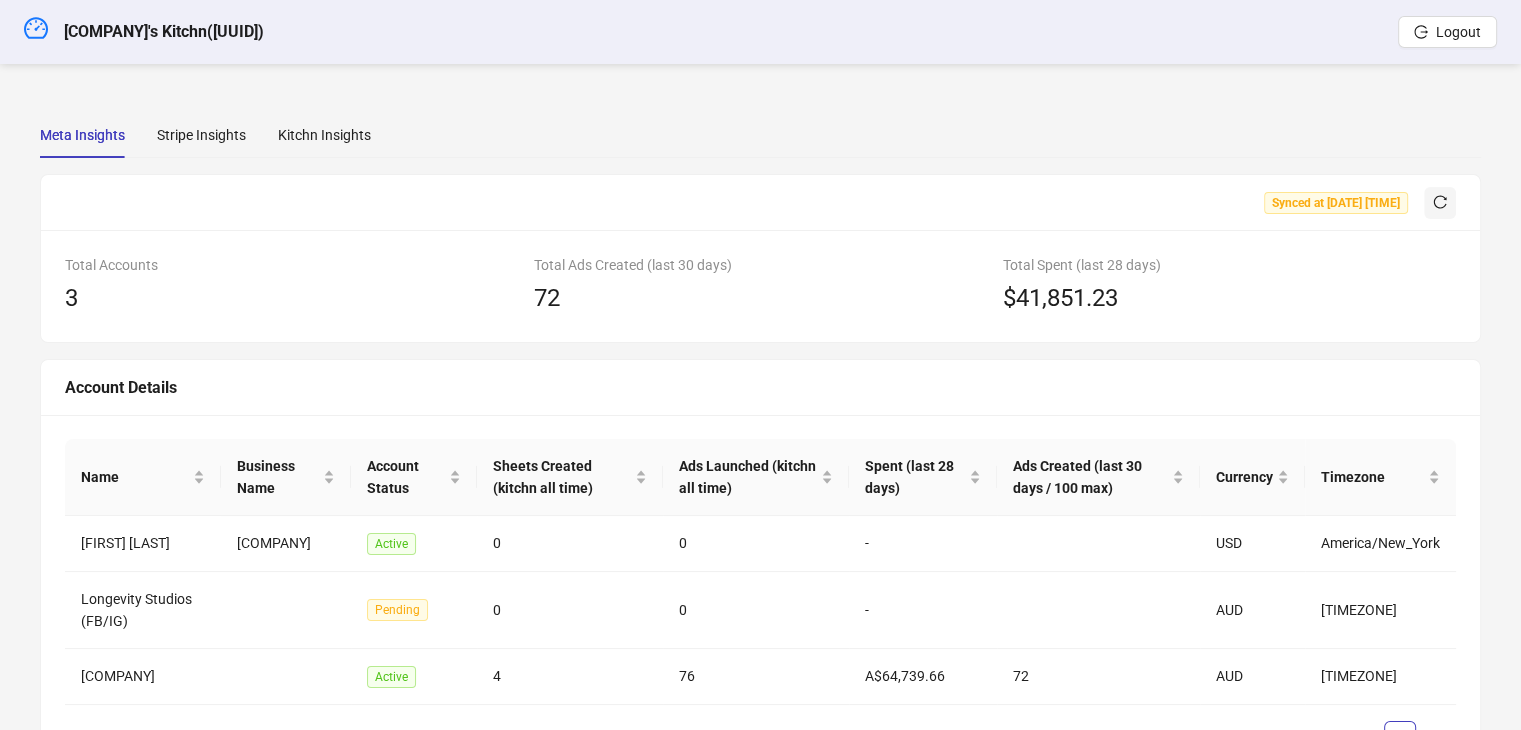 click 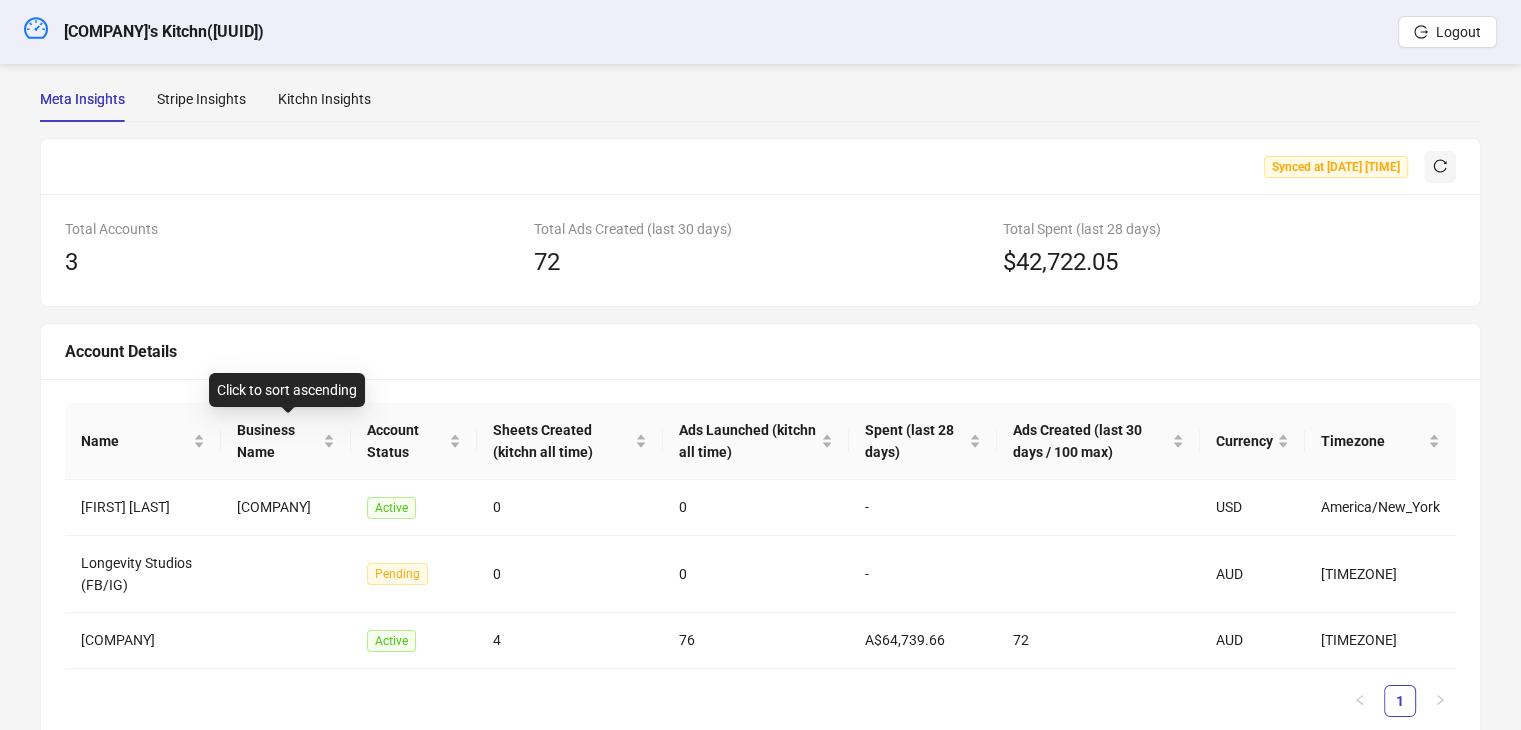 scroll, scrollTop: 0, scrollLeft: 0, axis: both 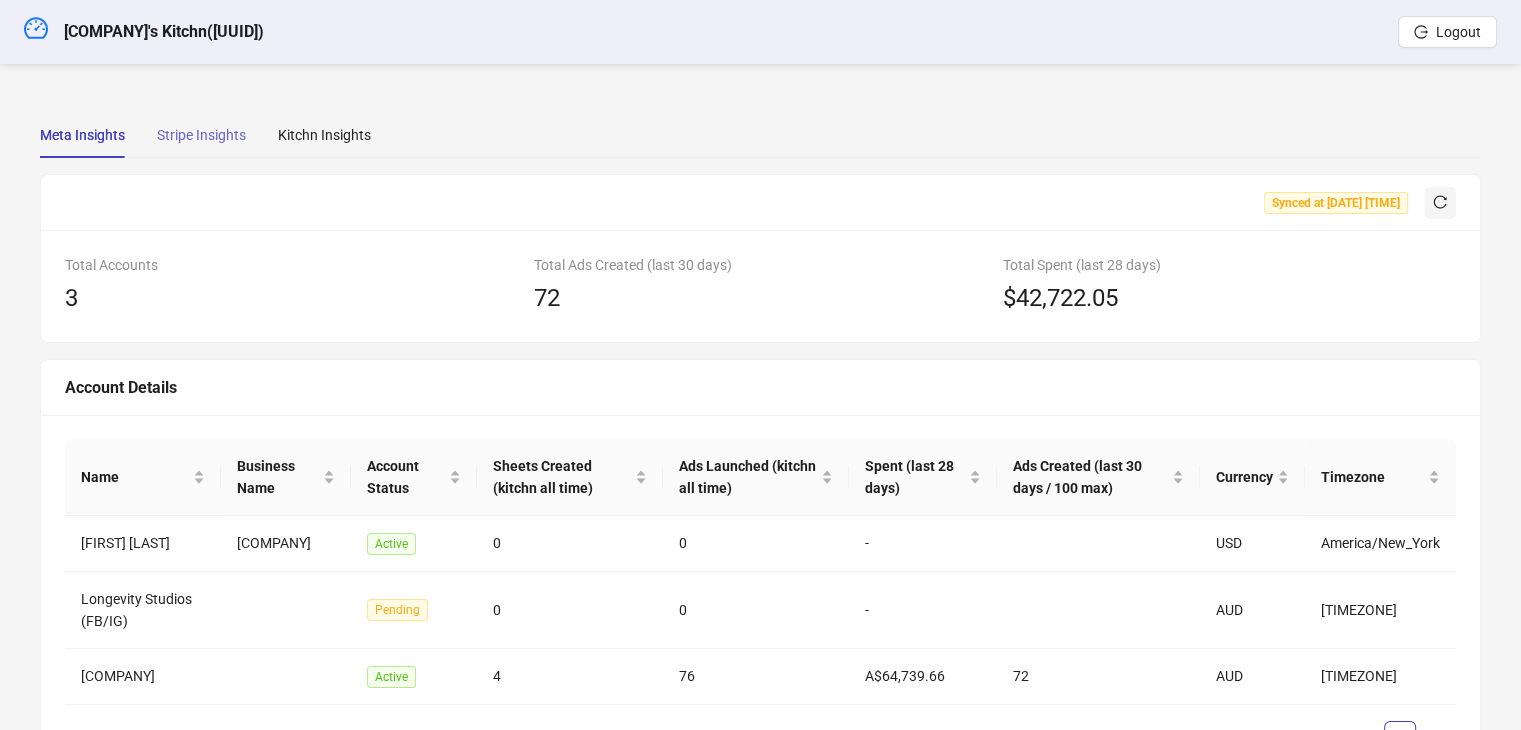 click on "Stripe Insights" at bounding box center (201, 135) 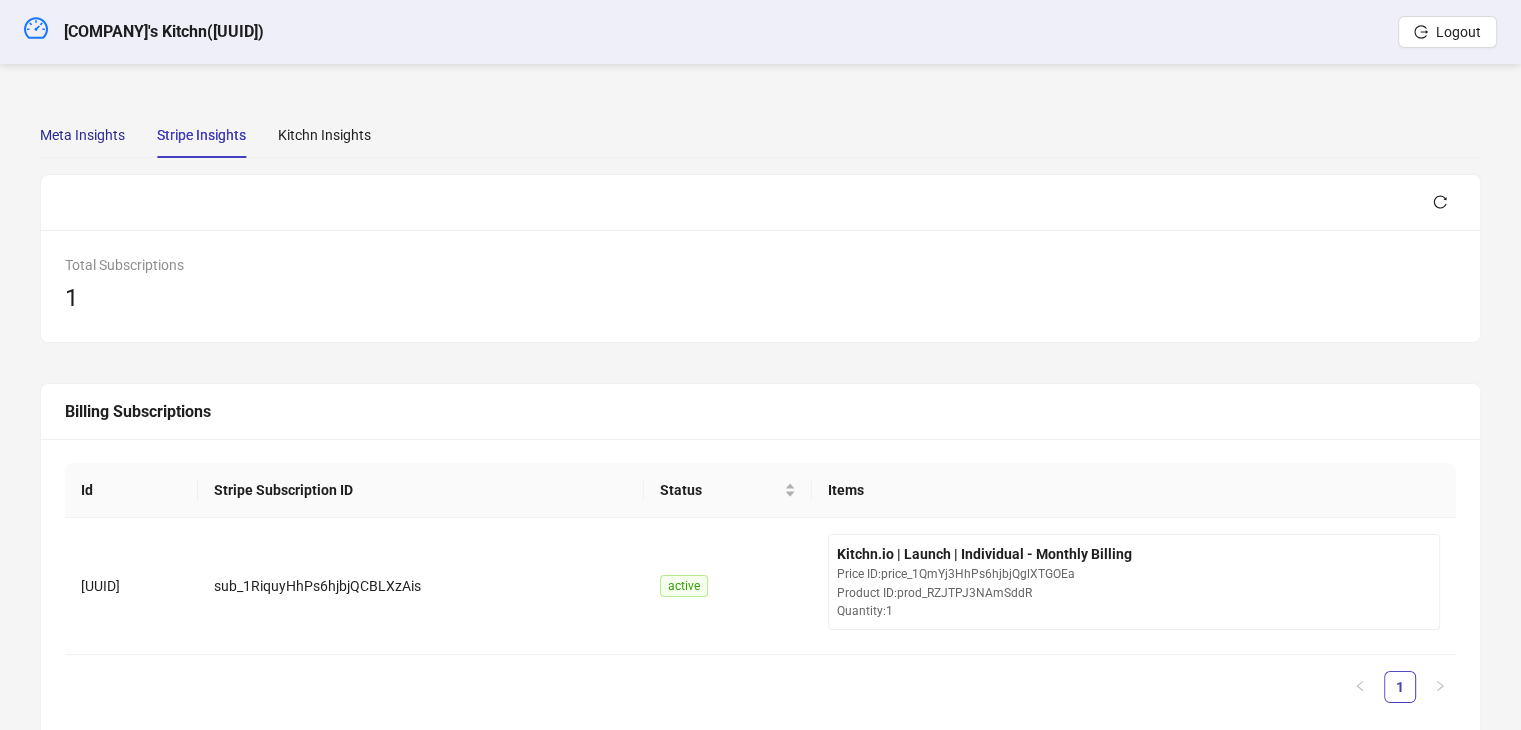 click on "Meta Insights" at bounding box center [82, 135] 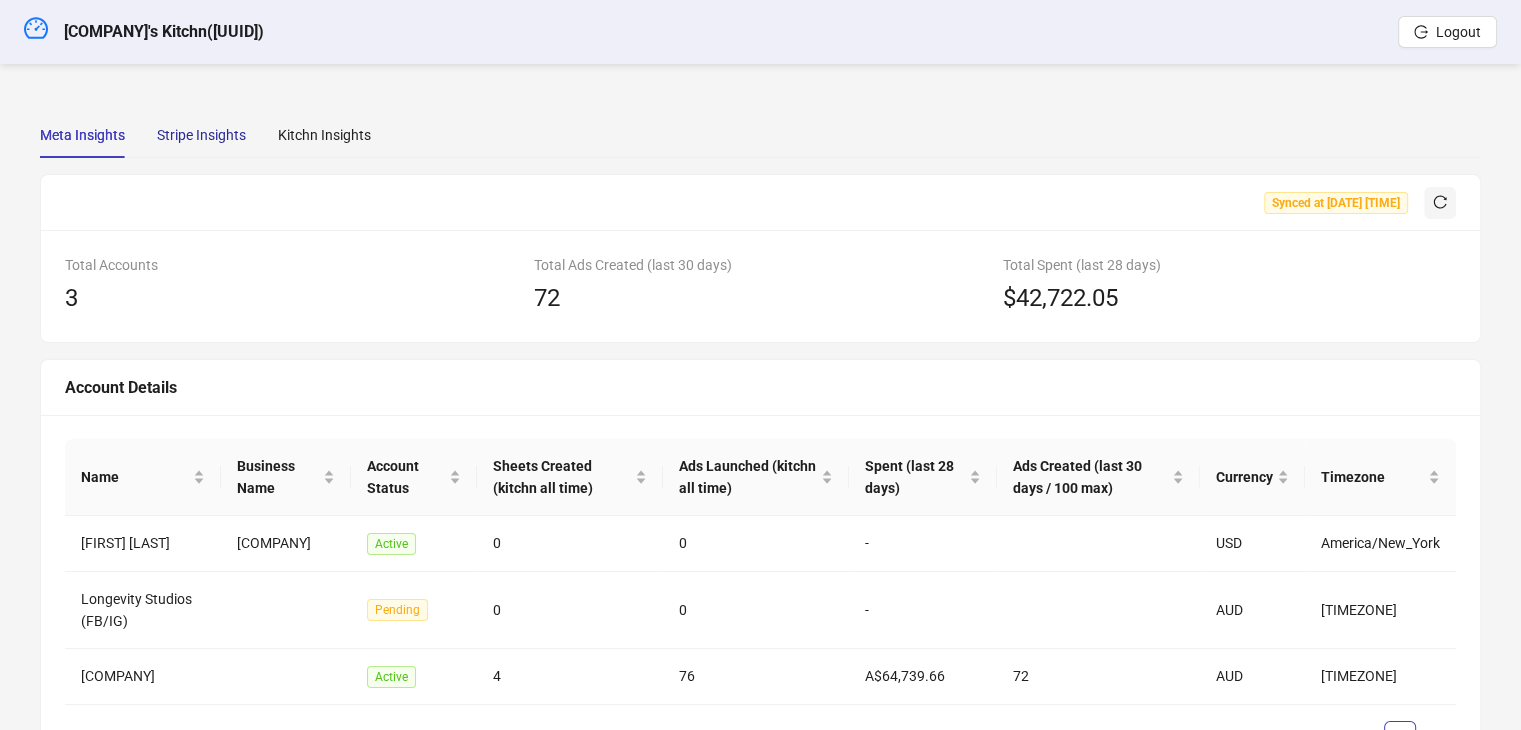 click on "Stripe Insights" at bounding box center (201, 135) 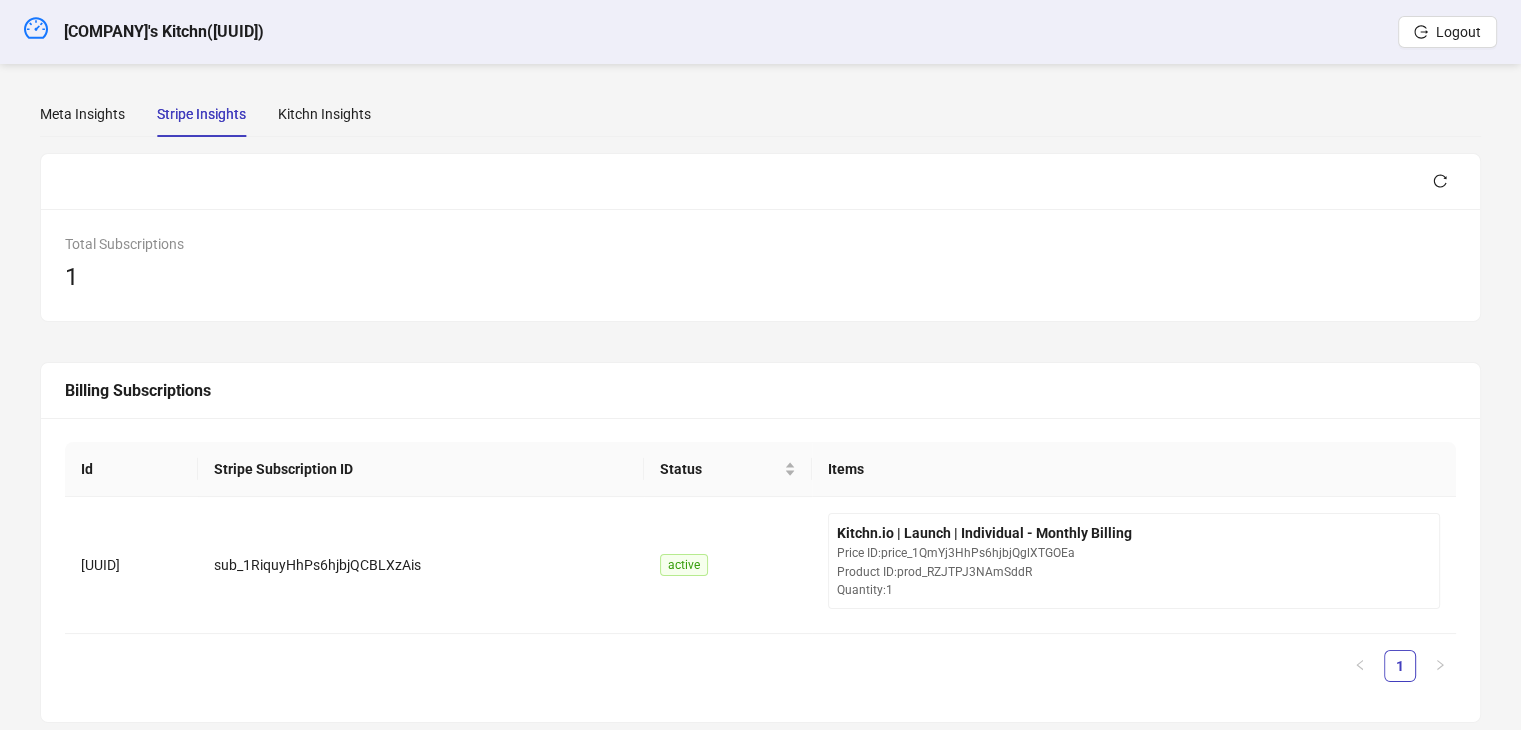 scroll, scrollTop: 0, scrollLeft: 0, axis: both 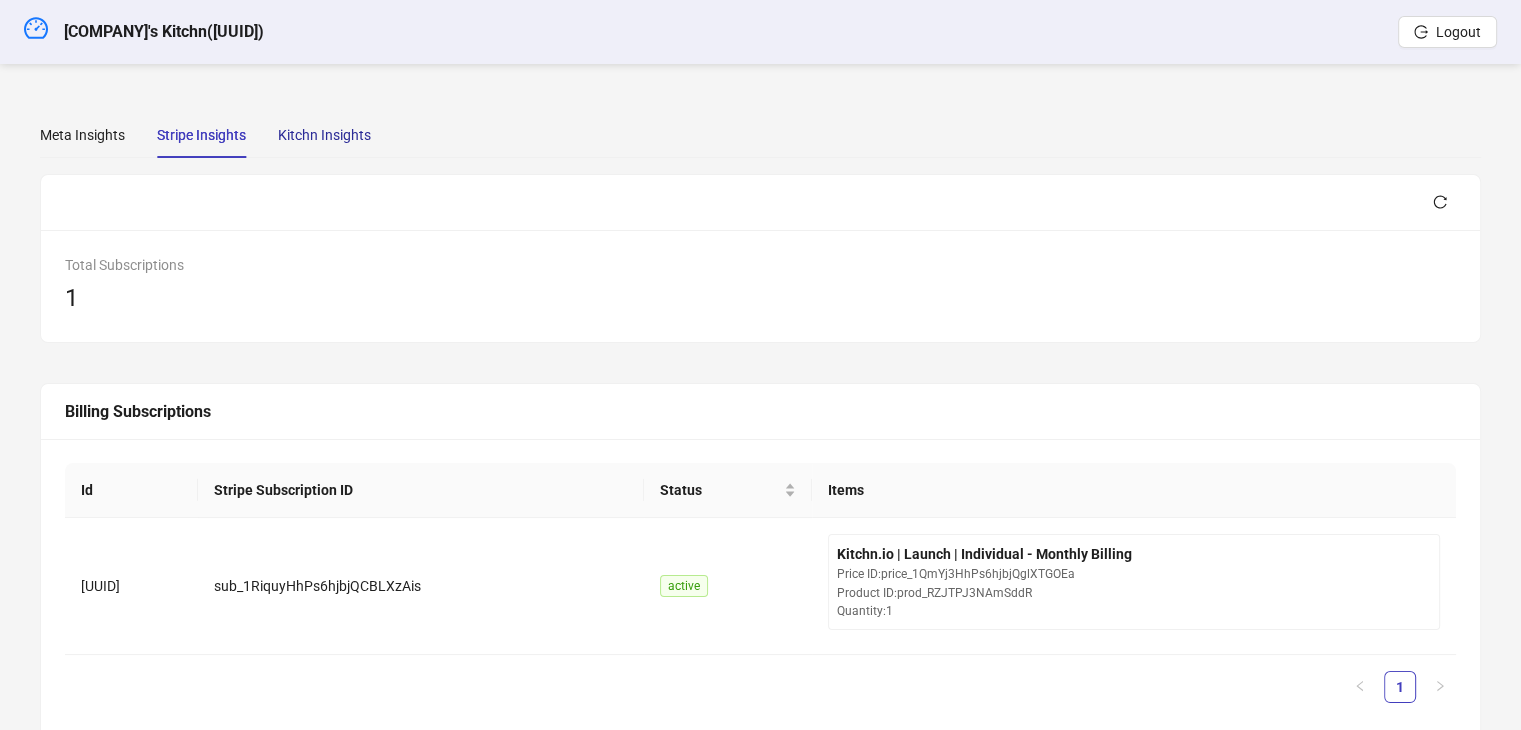 click on "Kitchn Insights" at bounding box center (324, 135) 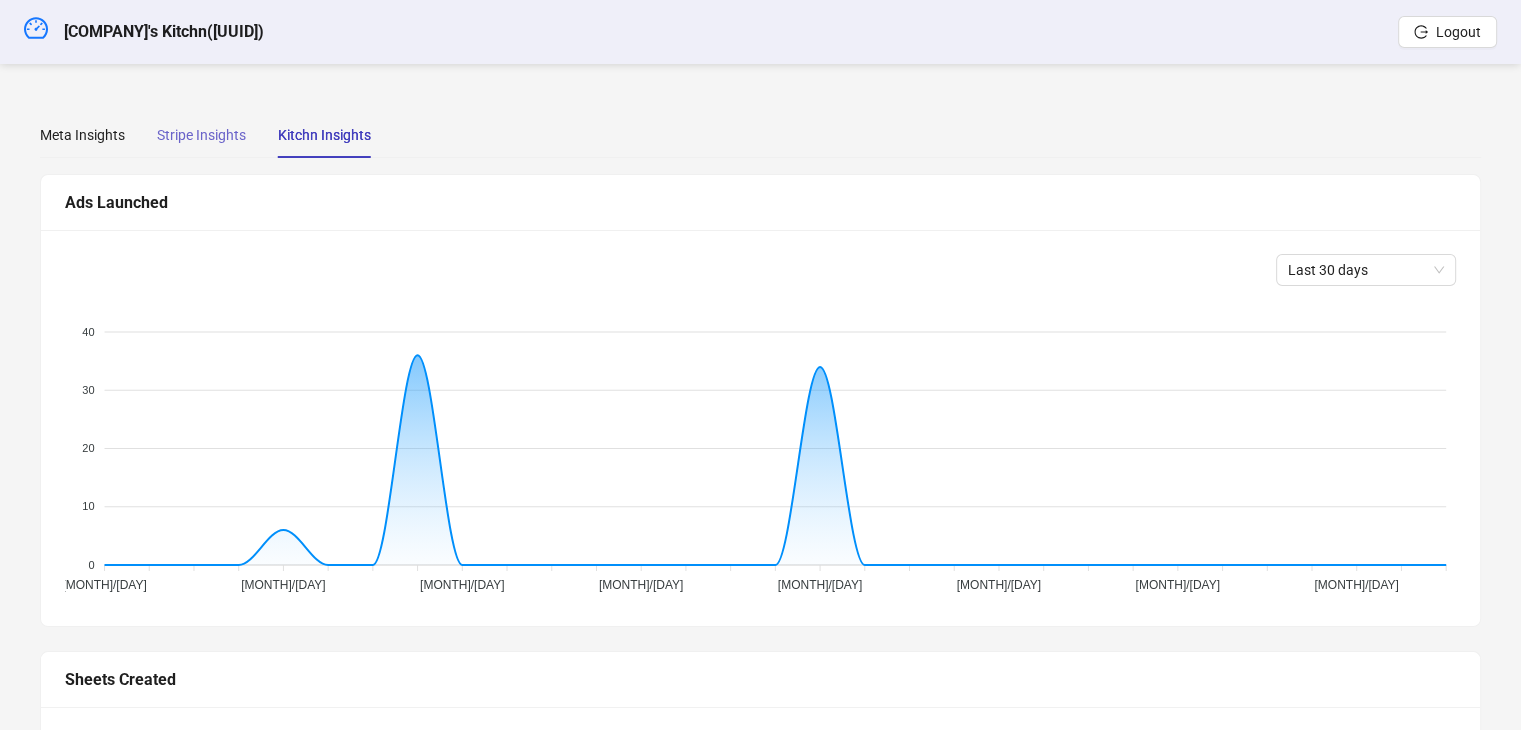 click on "Stripe Insights" at bounding box center (201, 135) 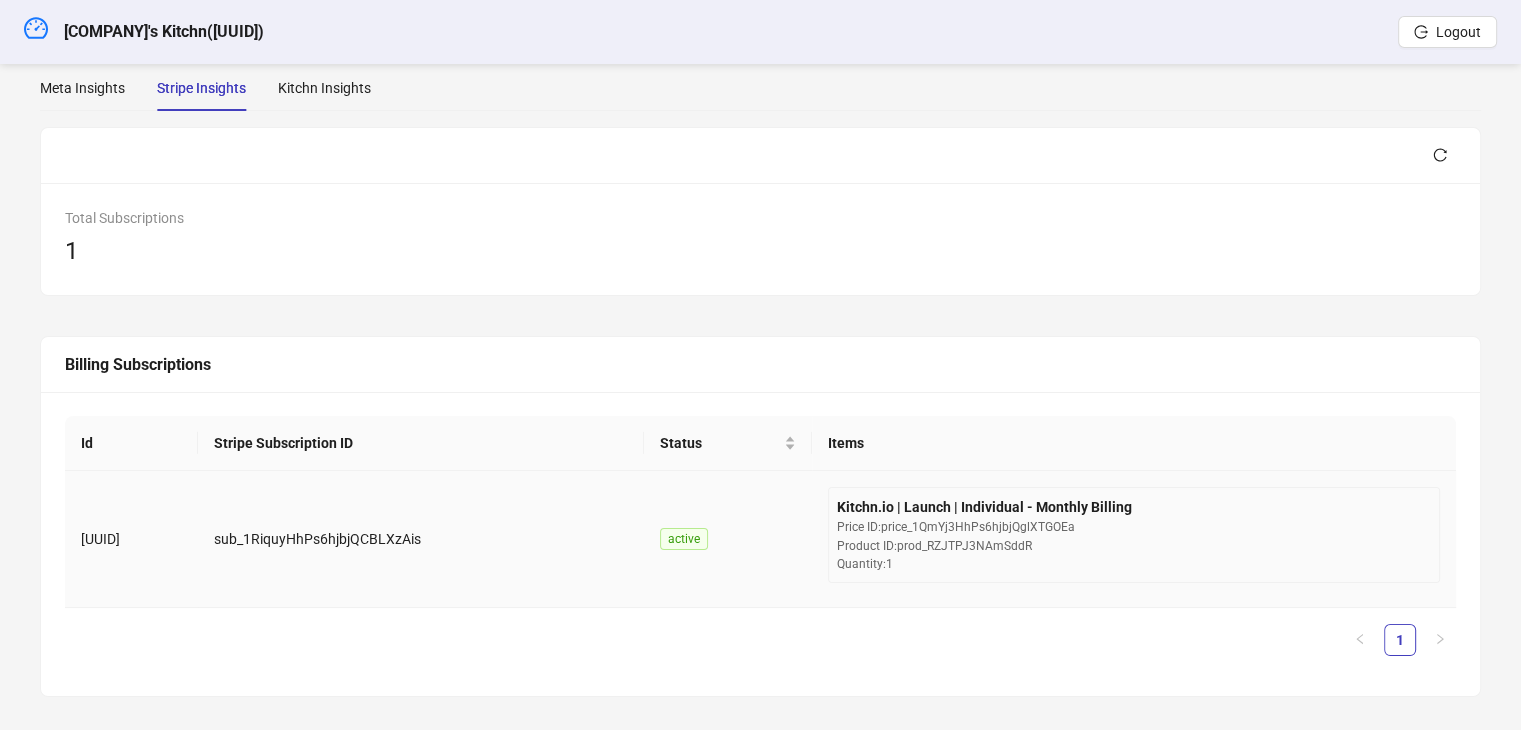scroll, scrollTop: 60, scrollLeft: 0, axis: vertical 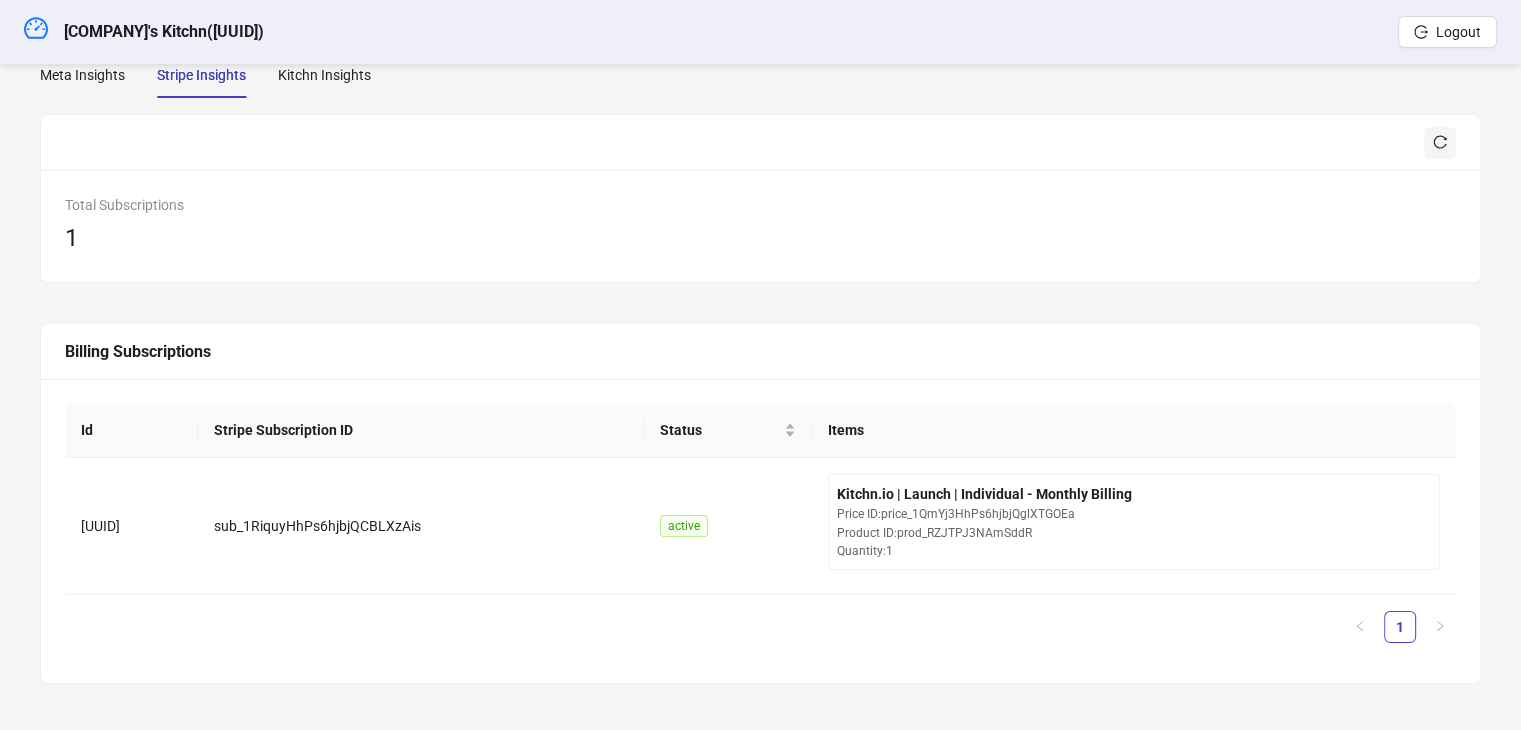click 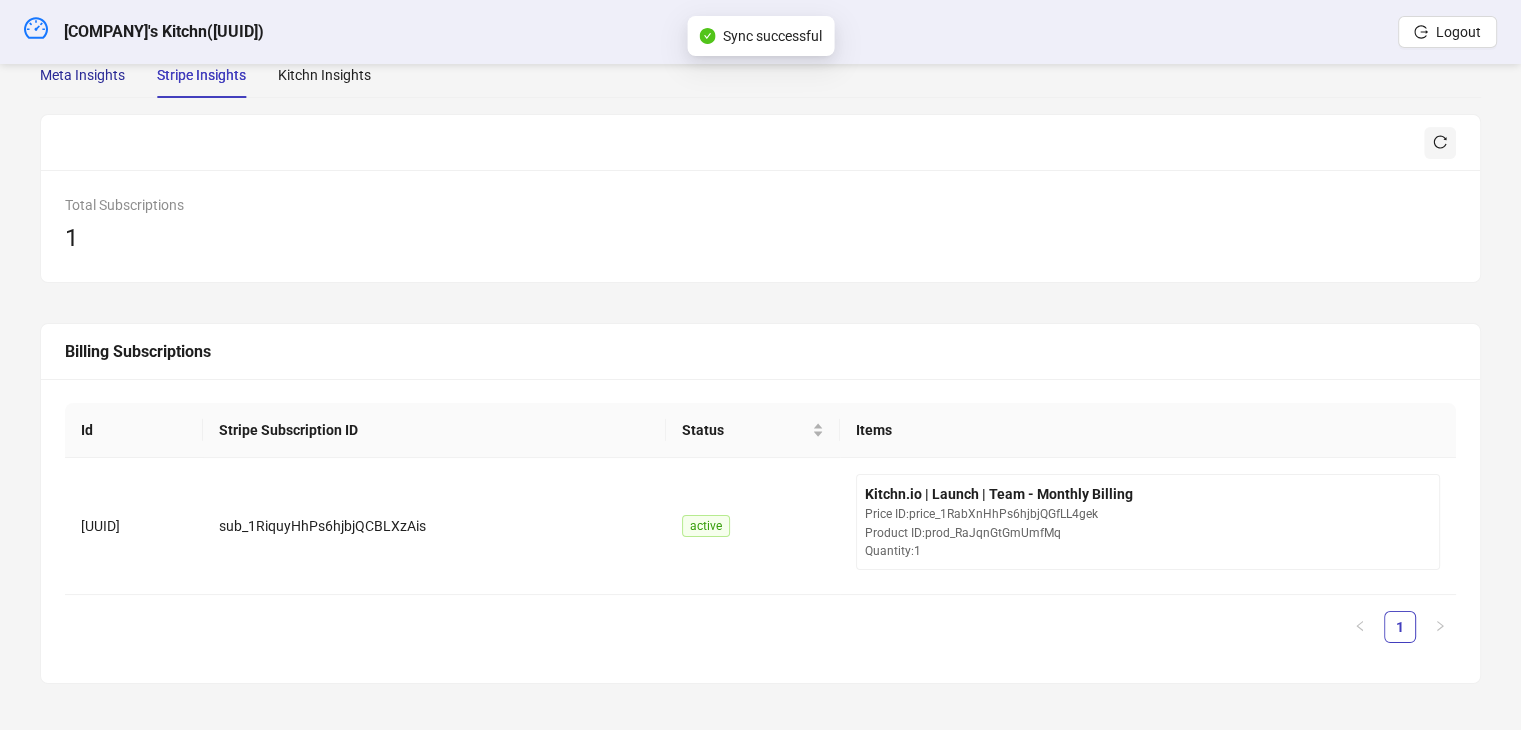 click on "Meta Insights" at bounding box center (82, 75) 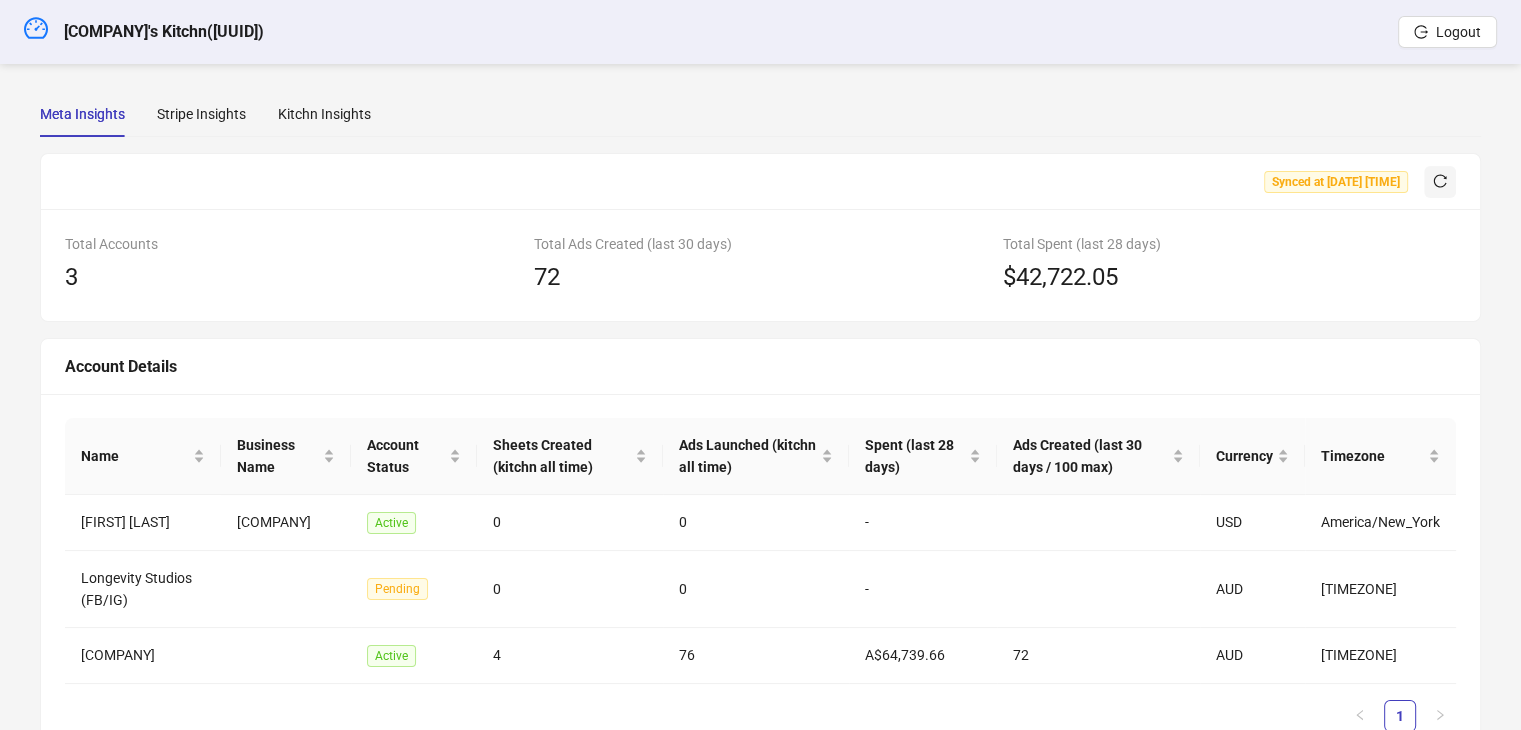 scroll, scrollTop: 0, scrollLeft: 0, axis: both 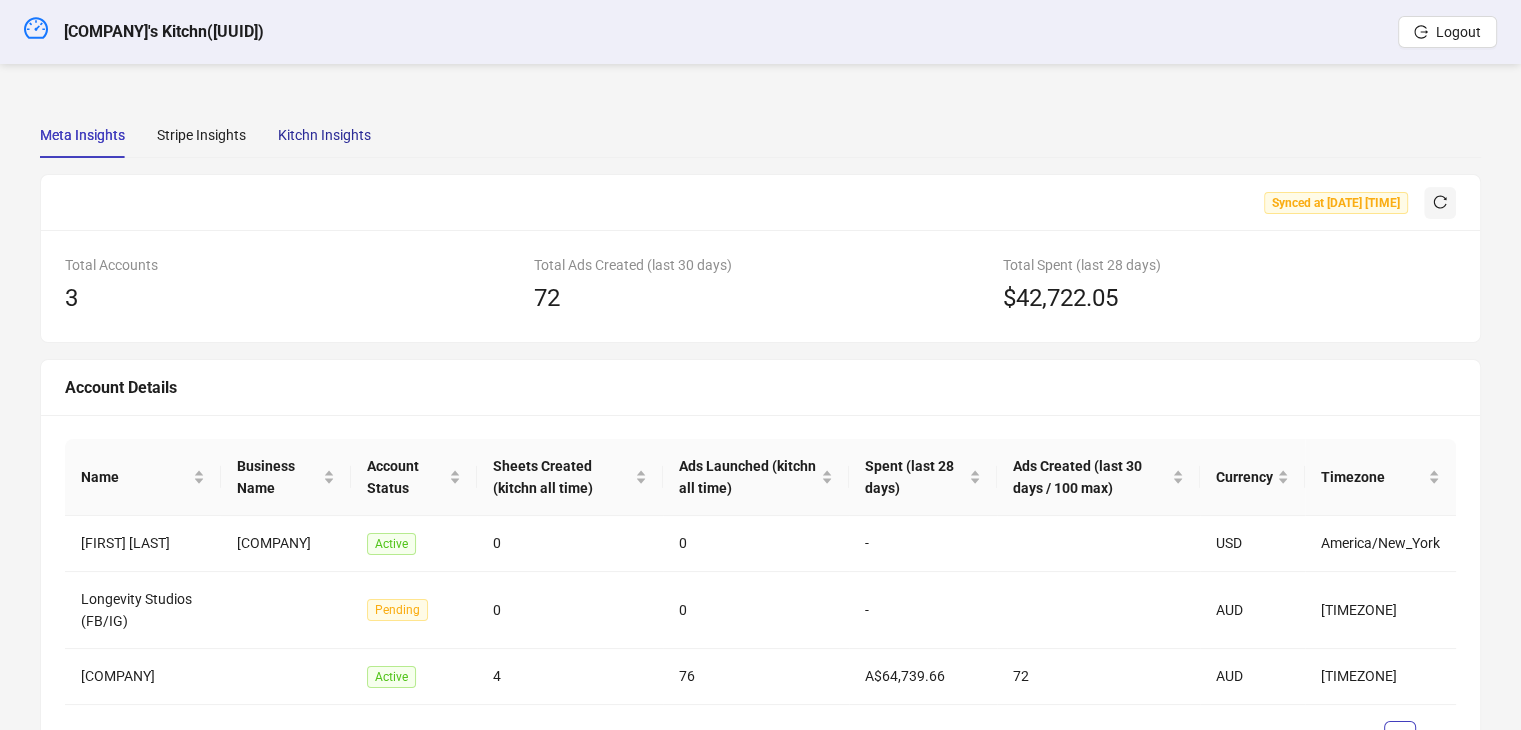click on "Kitchn Insights" at bounding box center [324, 135] 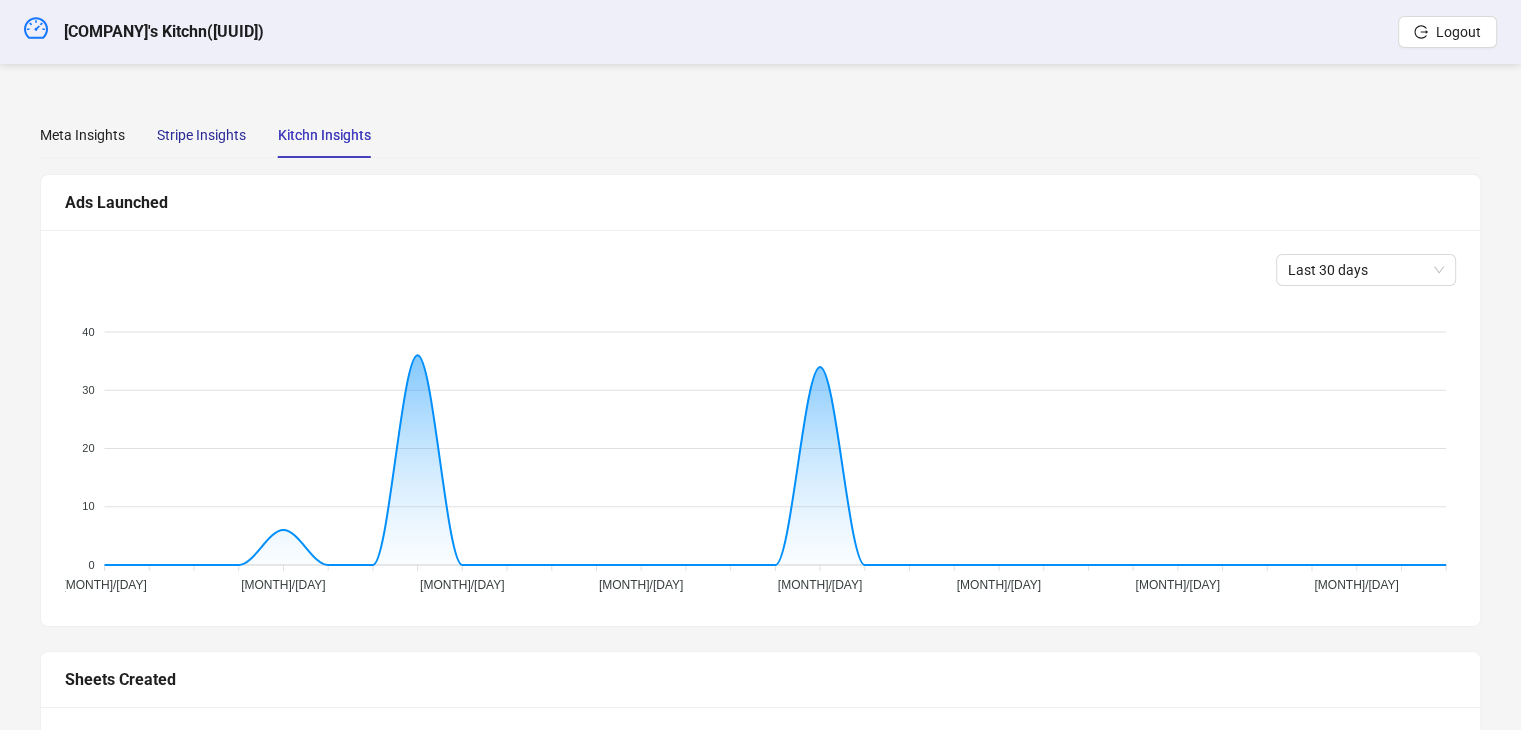 click on "Stripe Insights" at bounding box center [201, 135] 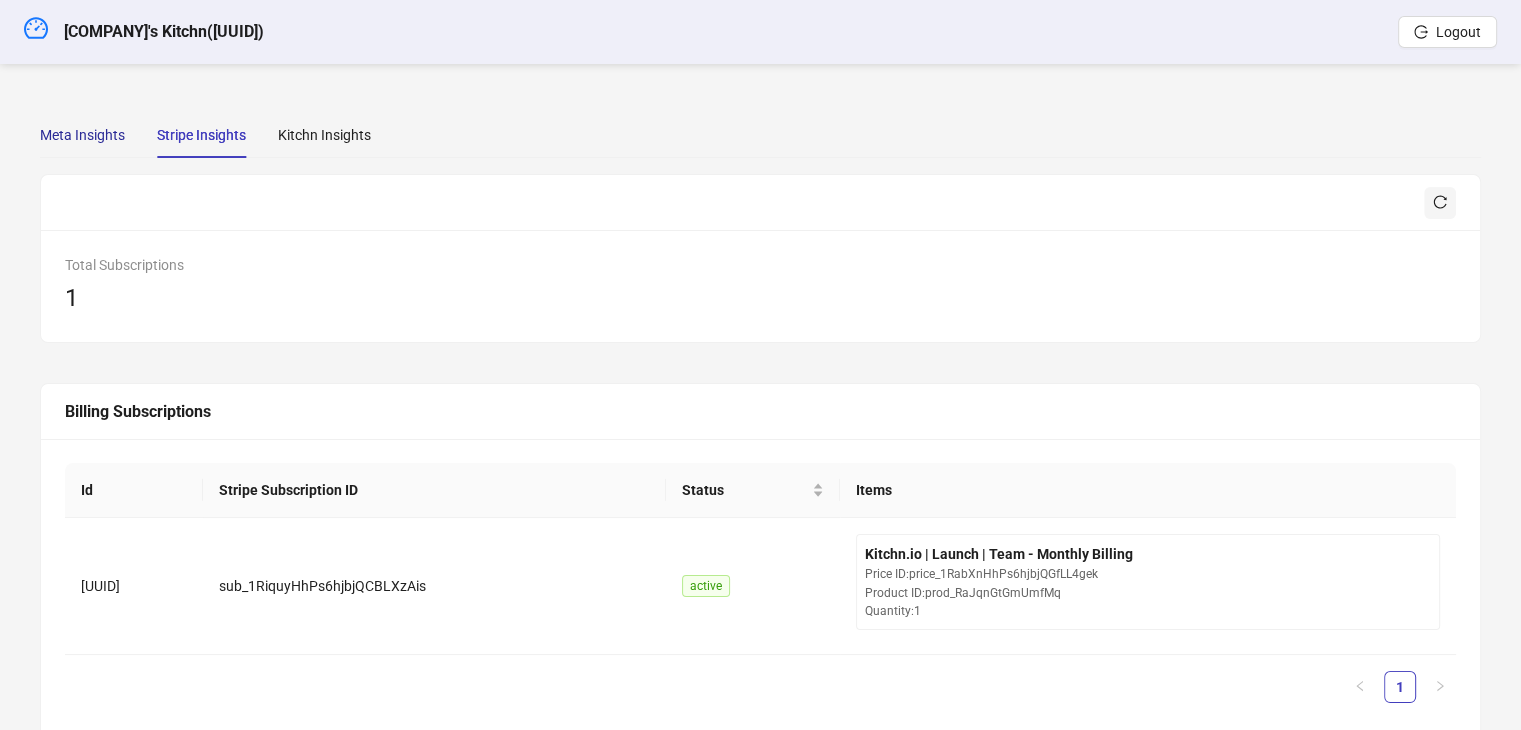 click on "Meta Insights" at bounding box center (82, 135) 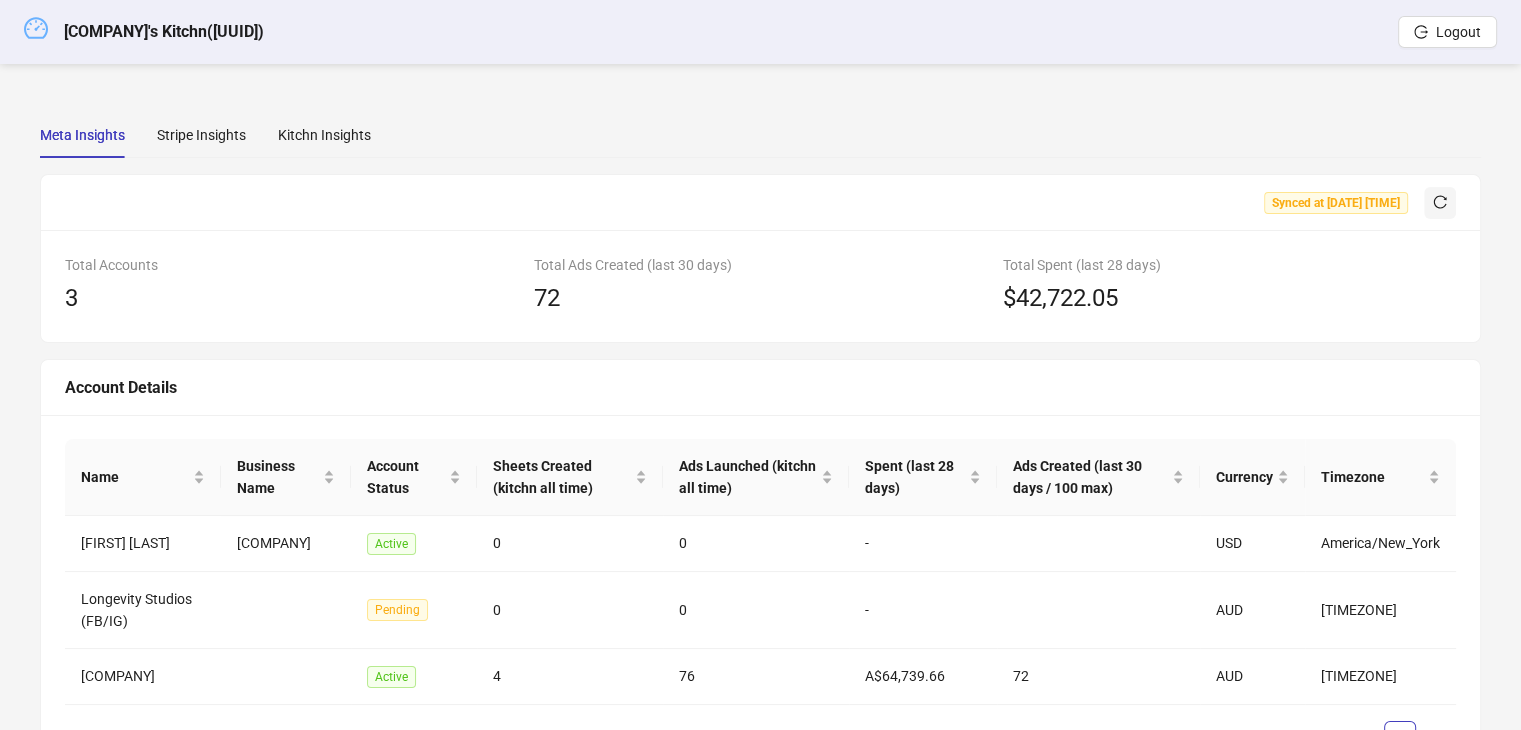 click 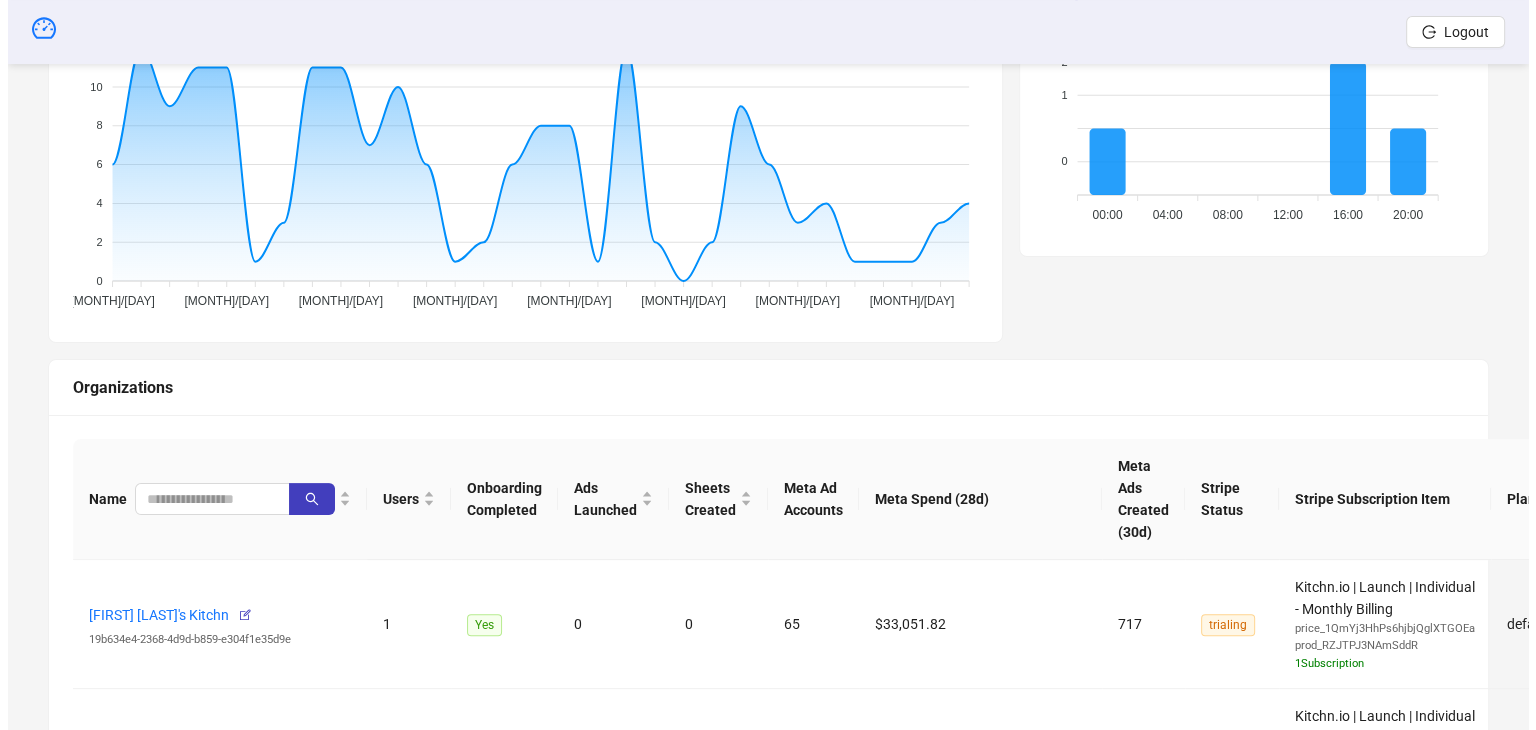 scroll, scrollTop: 600, scrollLeft: 0, axis: vertical 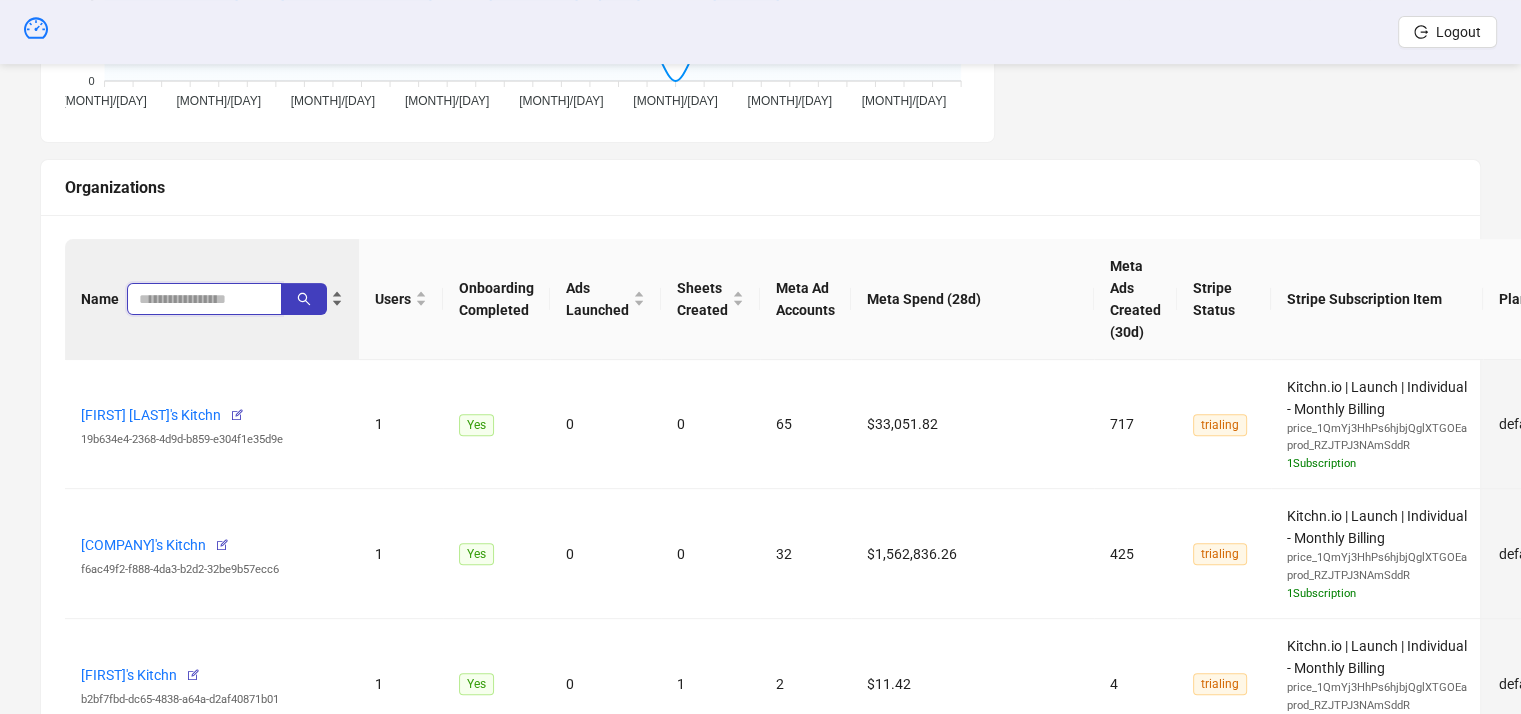 click at bounding box center [196, 299] 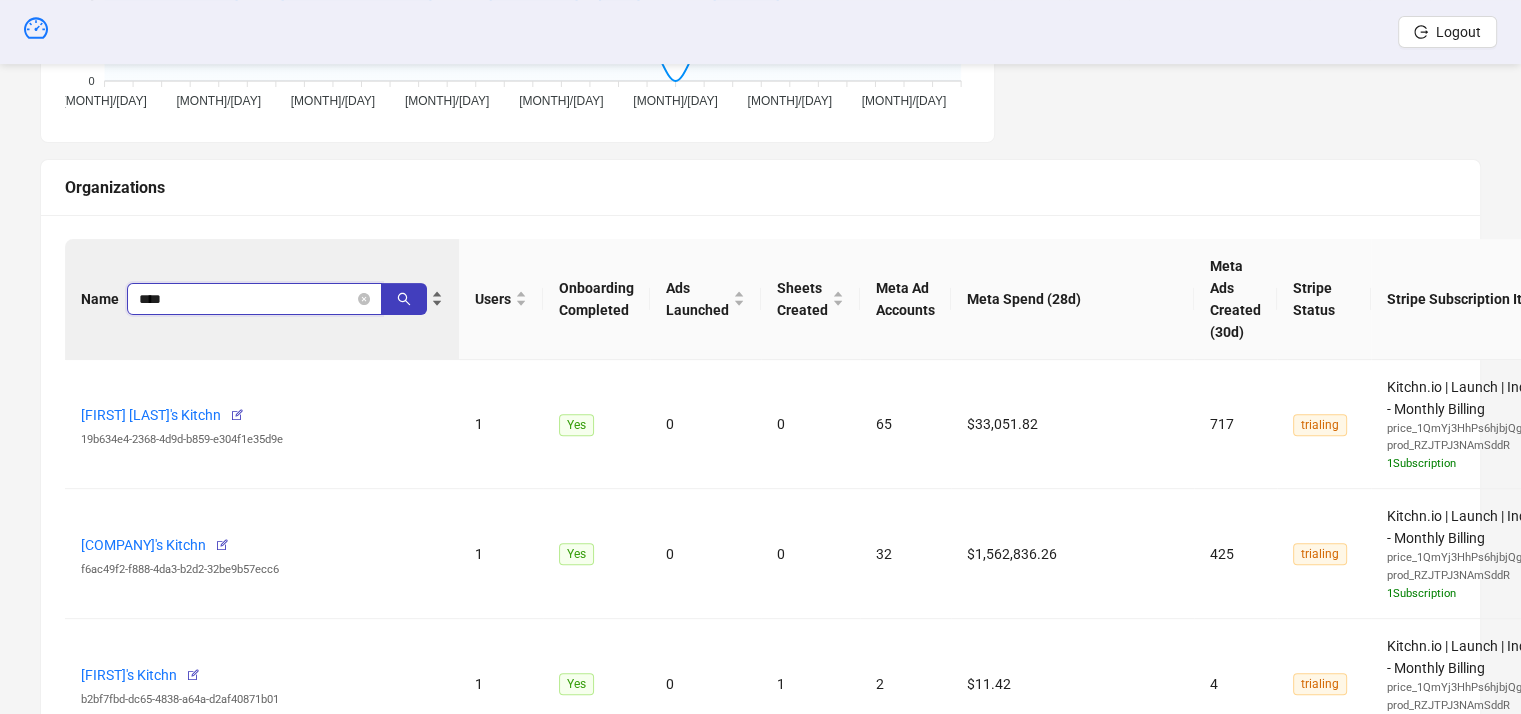 type on "****" 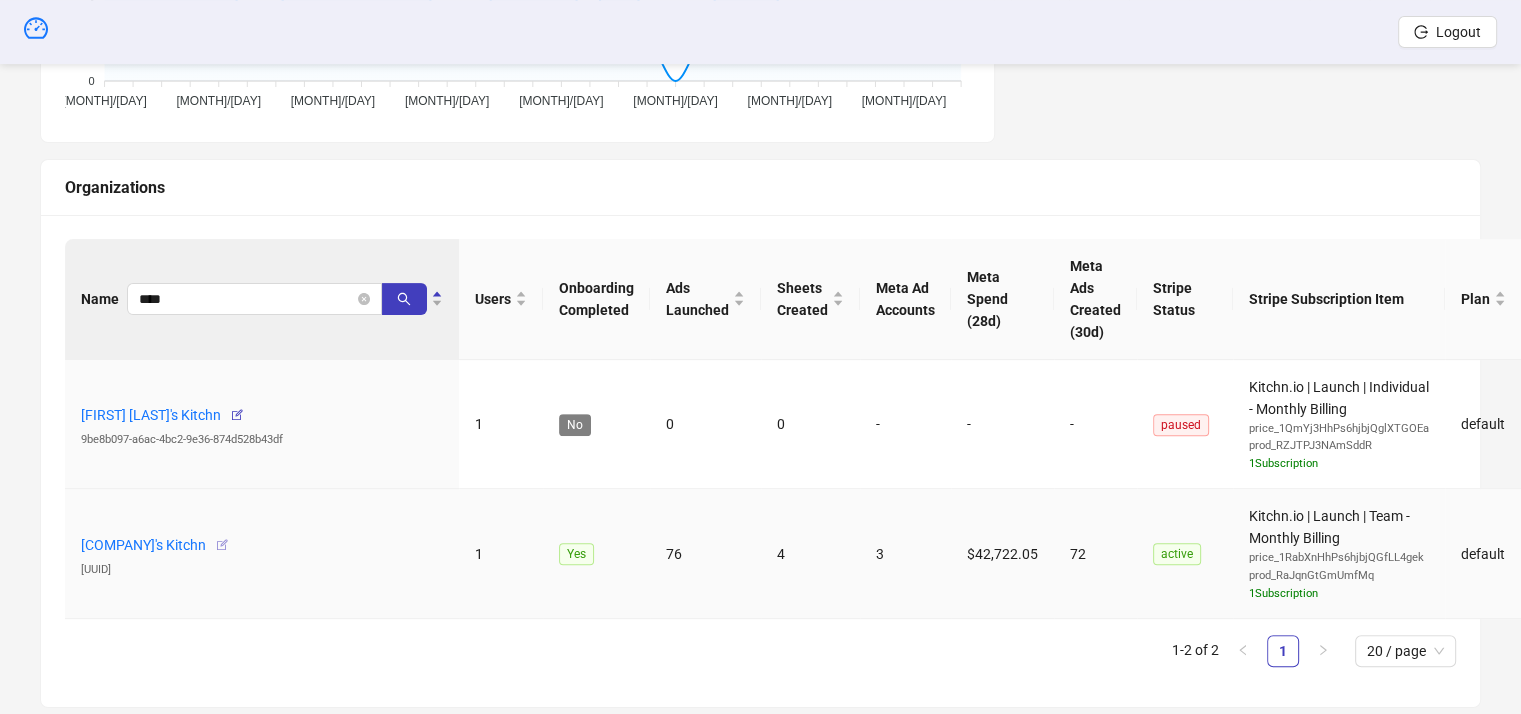 click at bounding box center [222, 545] 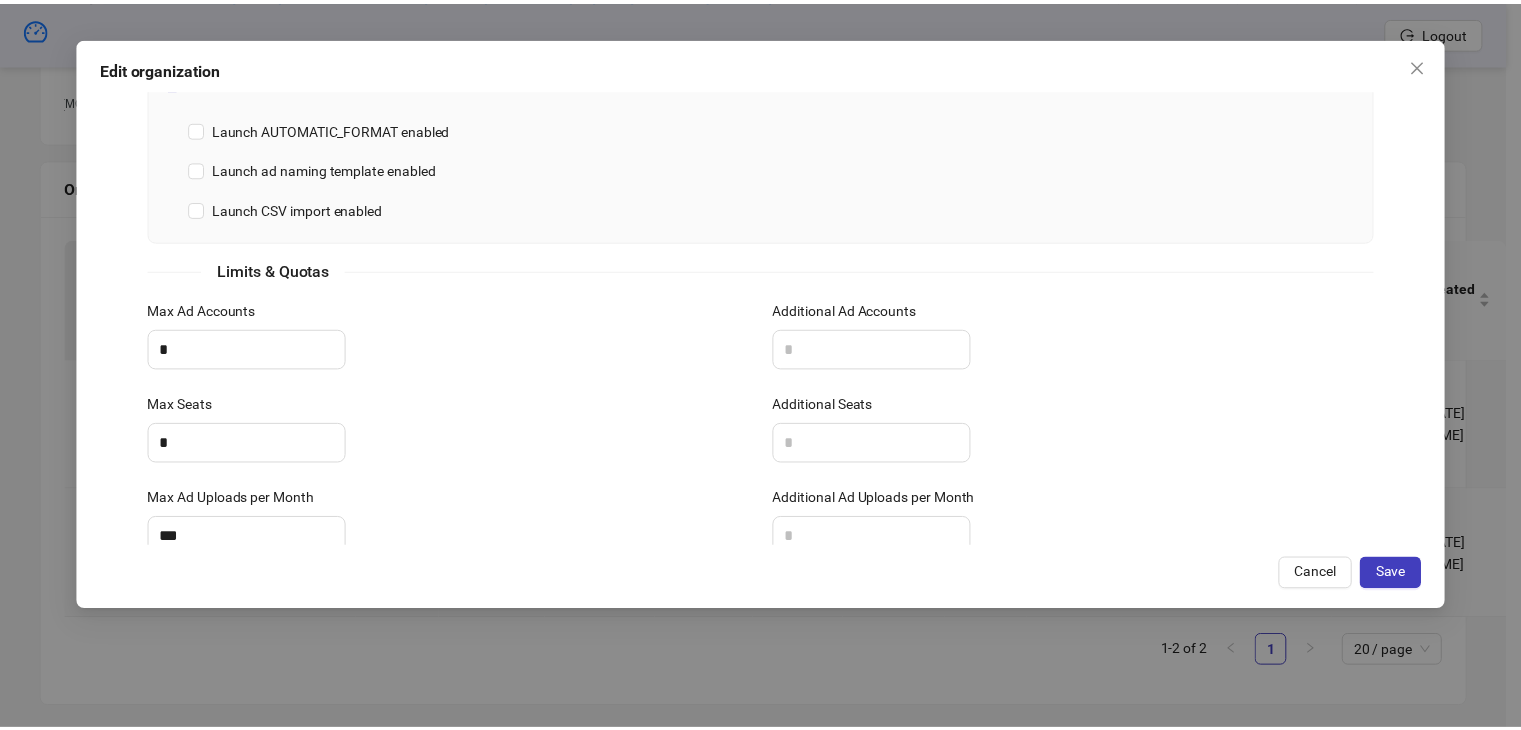 scroll, scrollTop: 666, scrollLeft: 0, axis: vertical 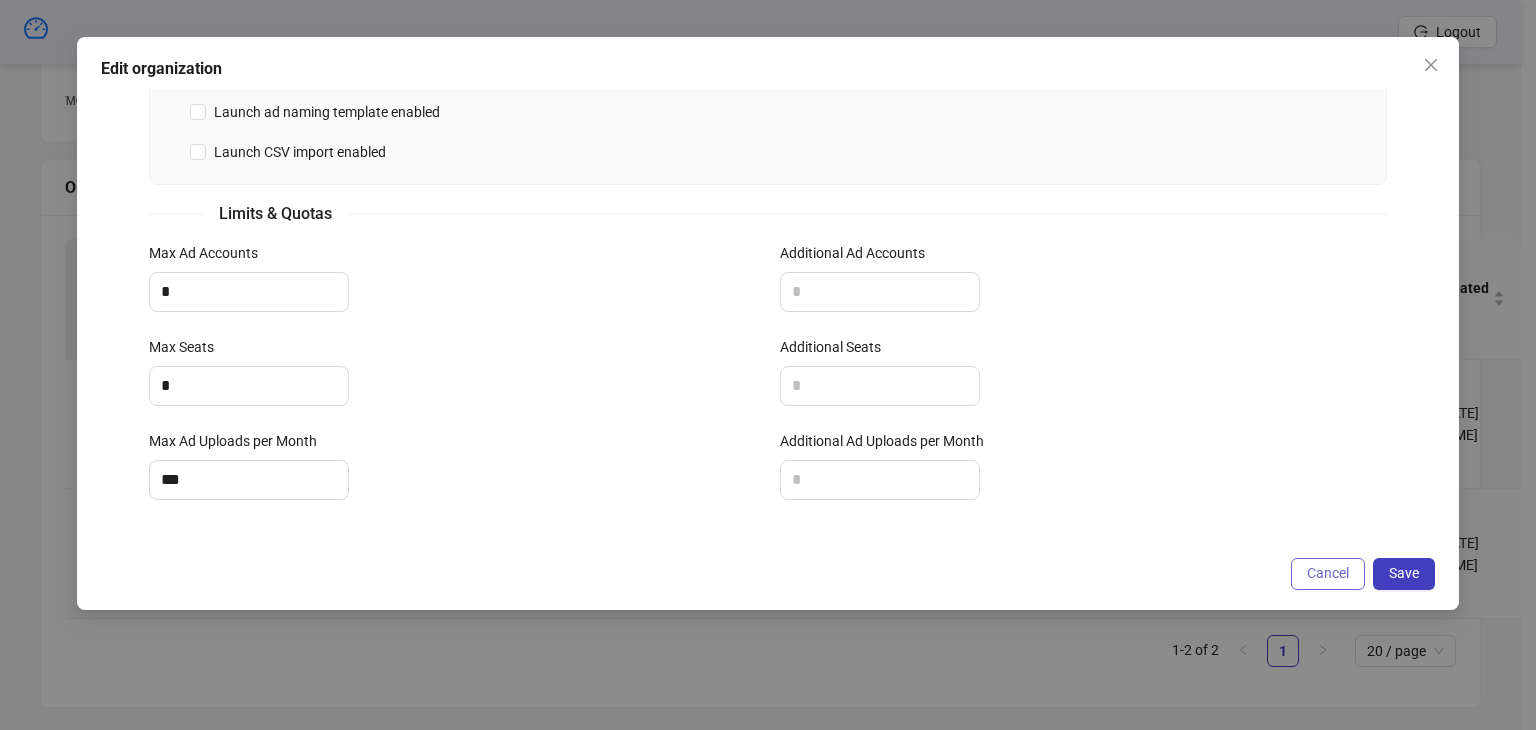 click on "Cancel" at bounding box center (1328, 573) 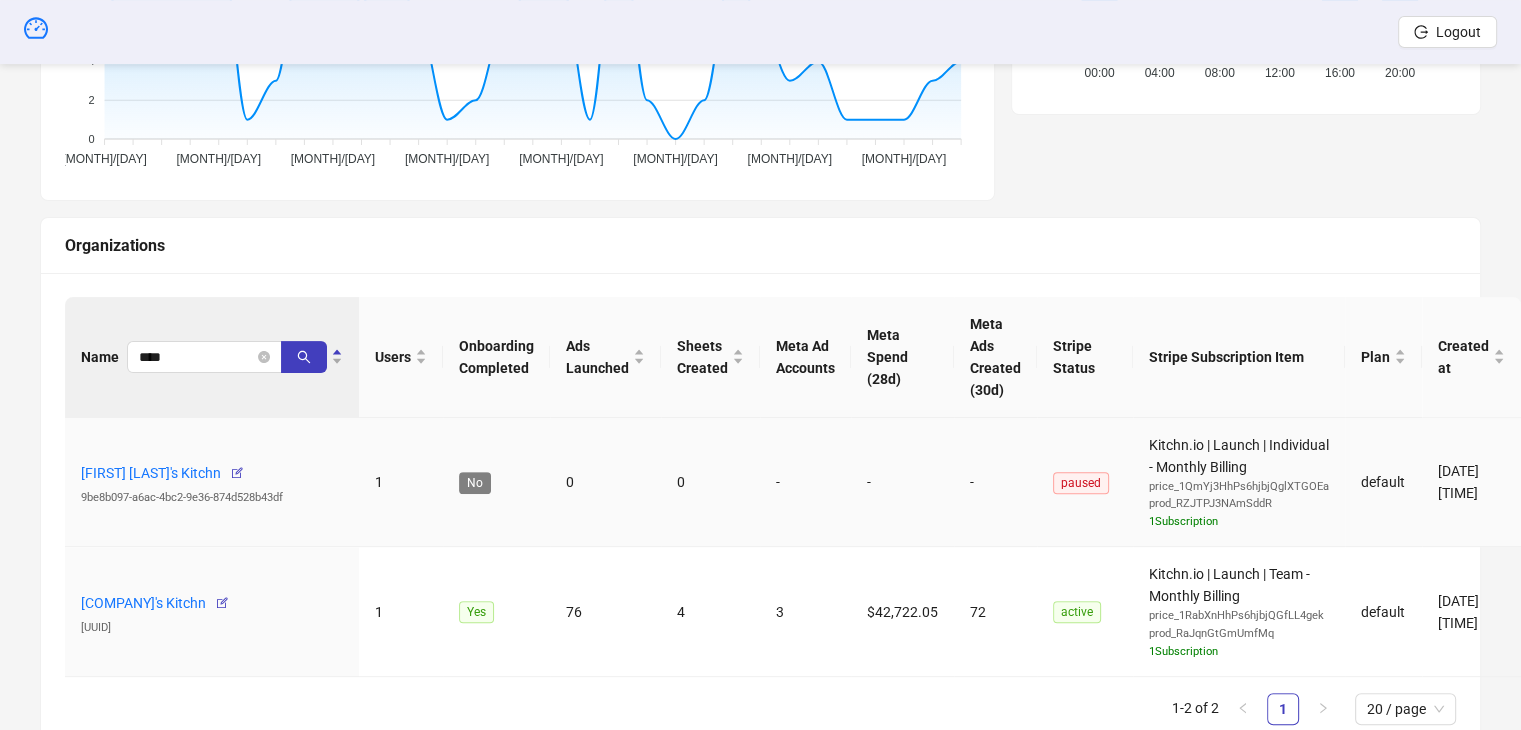 scroll, scrollTop: 600, scrollLeft: 0, axis: vertical 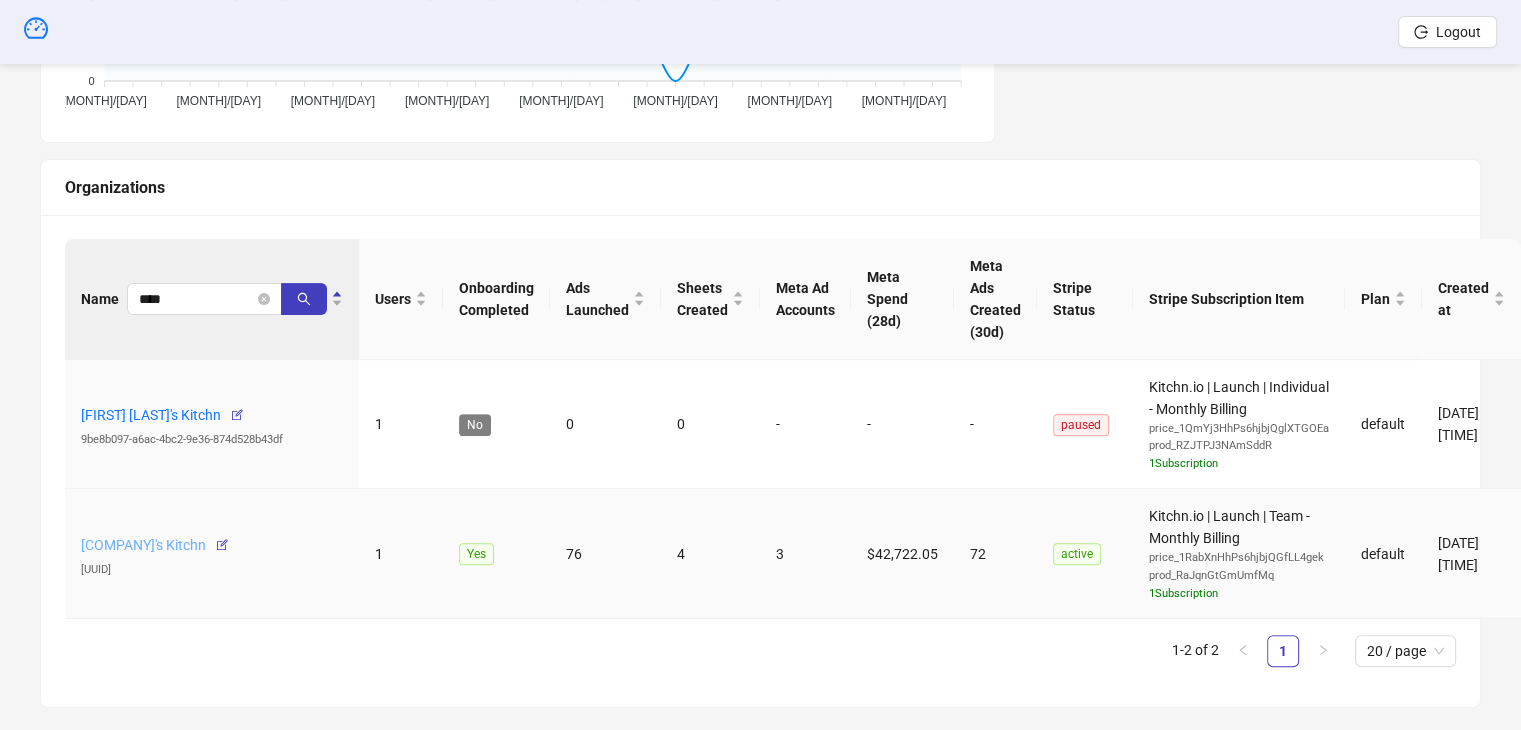 click on "[COMPANY]'s Kitchn" at bounding box center (143, 545) 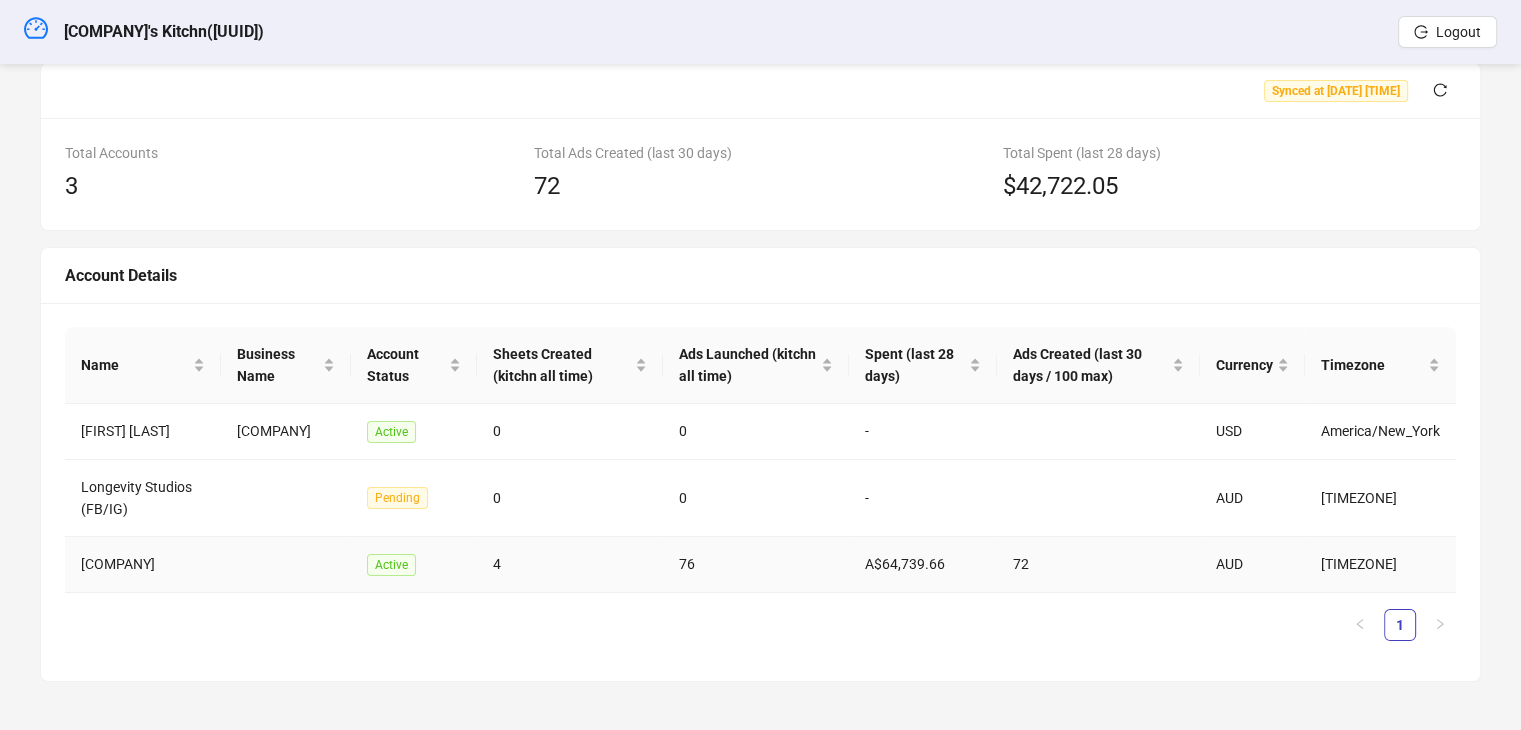 scroll, scrollTop: 132, scrollLeft: 0, axis: vertical 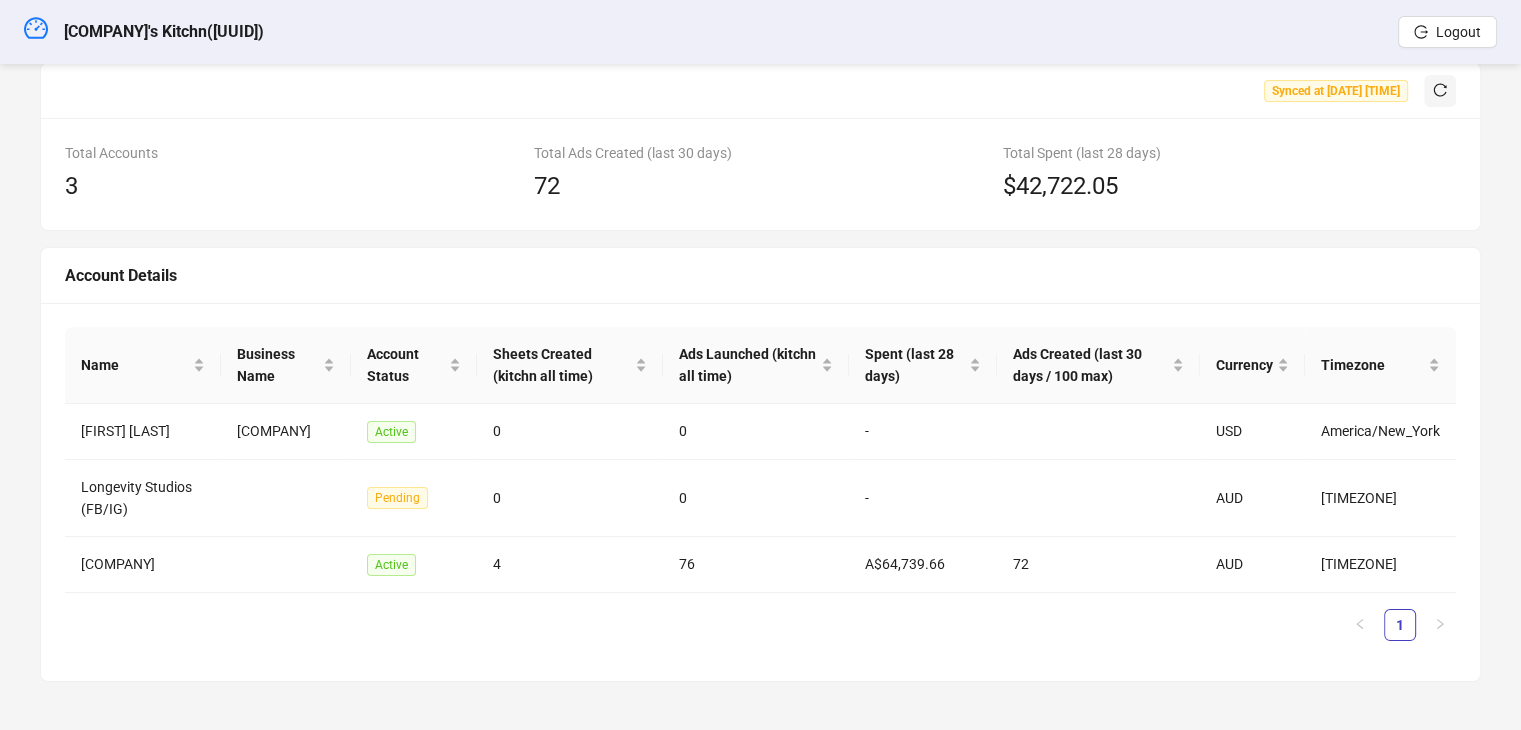 click 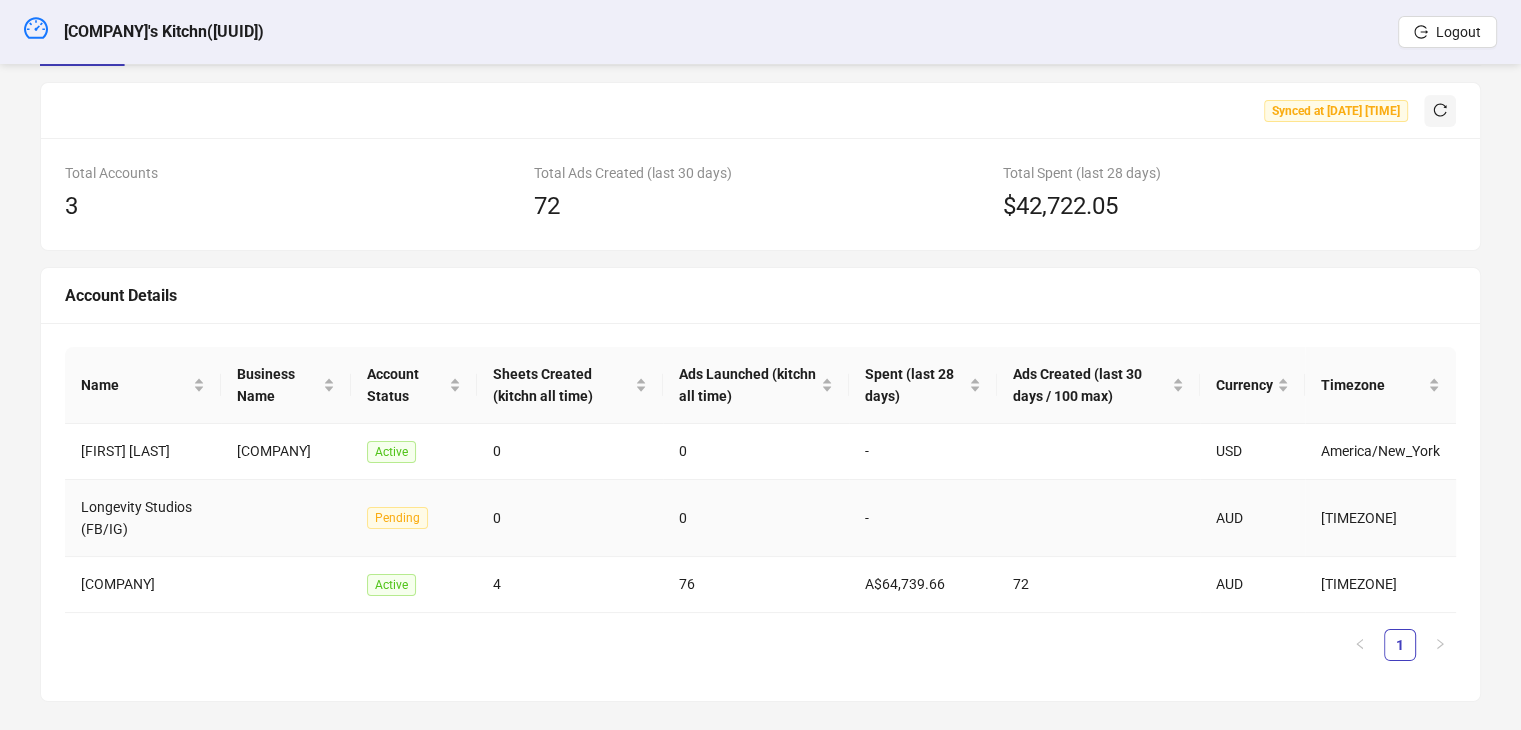 scroll, scrollTop: 0, scrollLeft: 0, axis: both 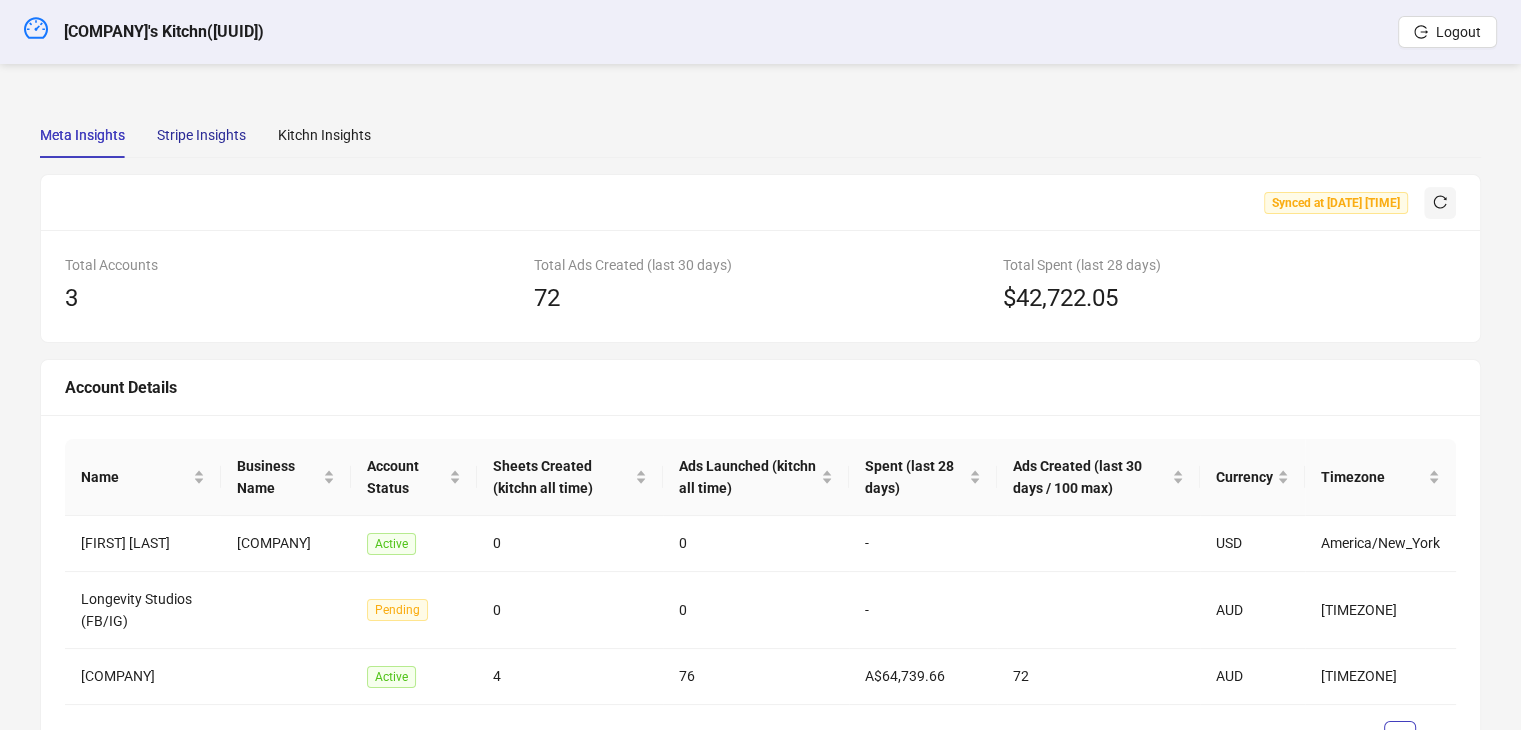 click on "Stripe Insights" at bounding box center [201, 135] 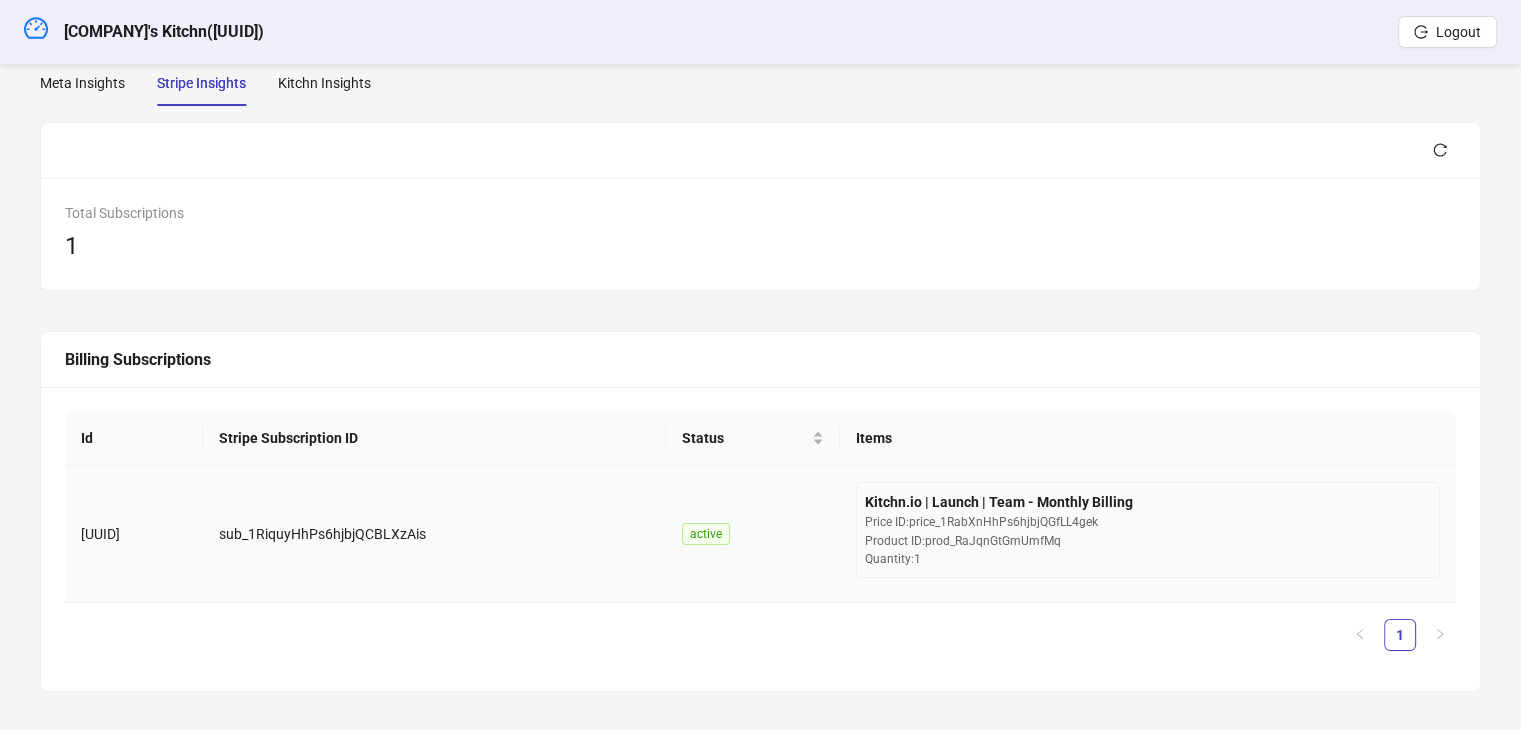 scroll, scrollTop: 0, scrollLeft: 0, axis: both 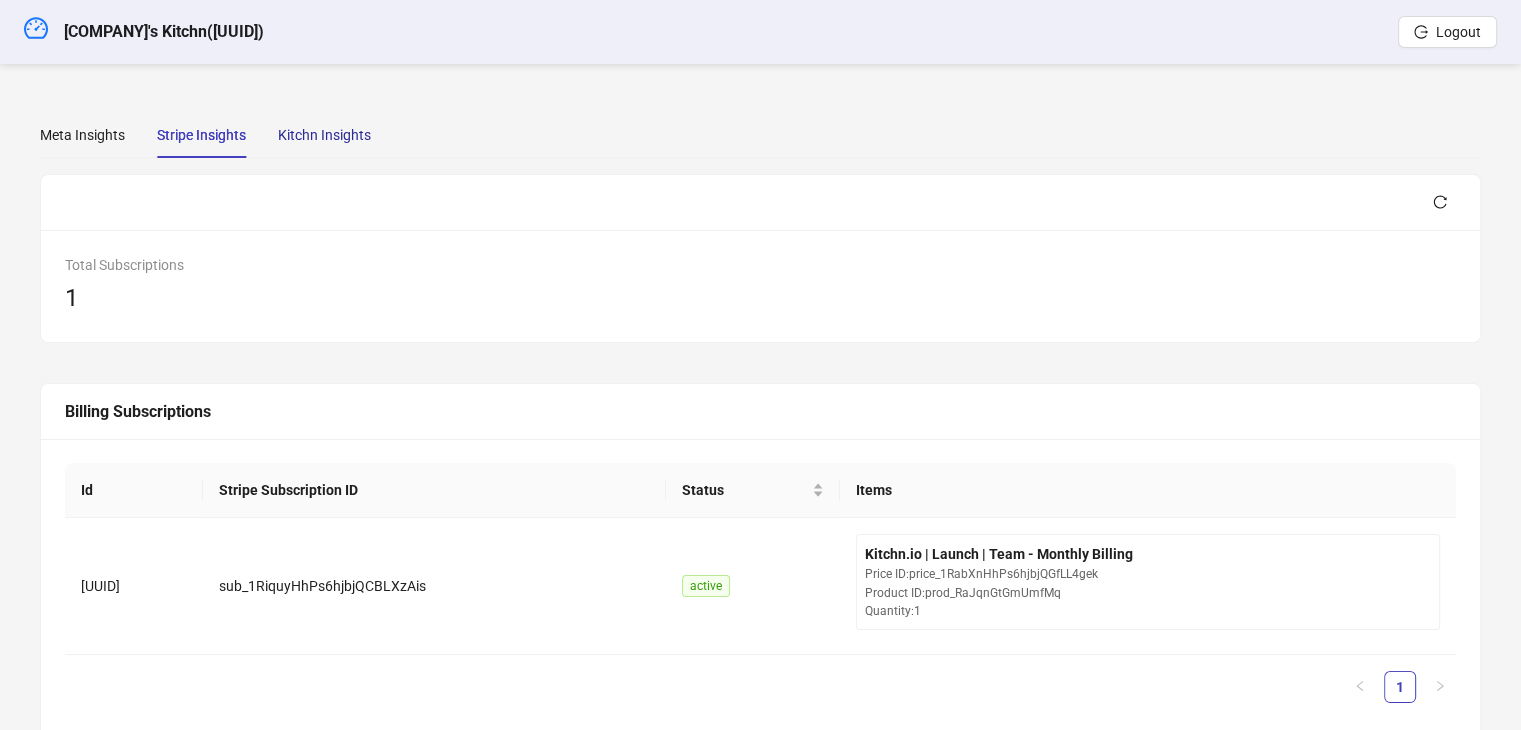 click on "Kitchn Insights" at bounding box center [324, 135] 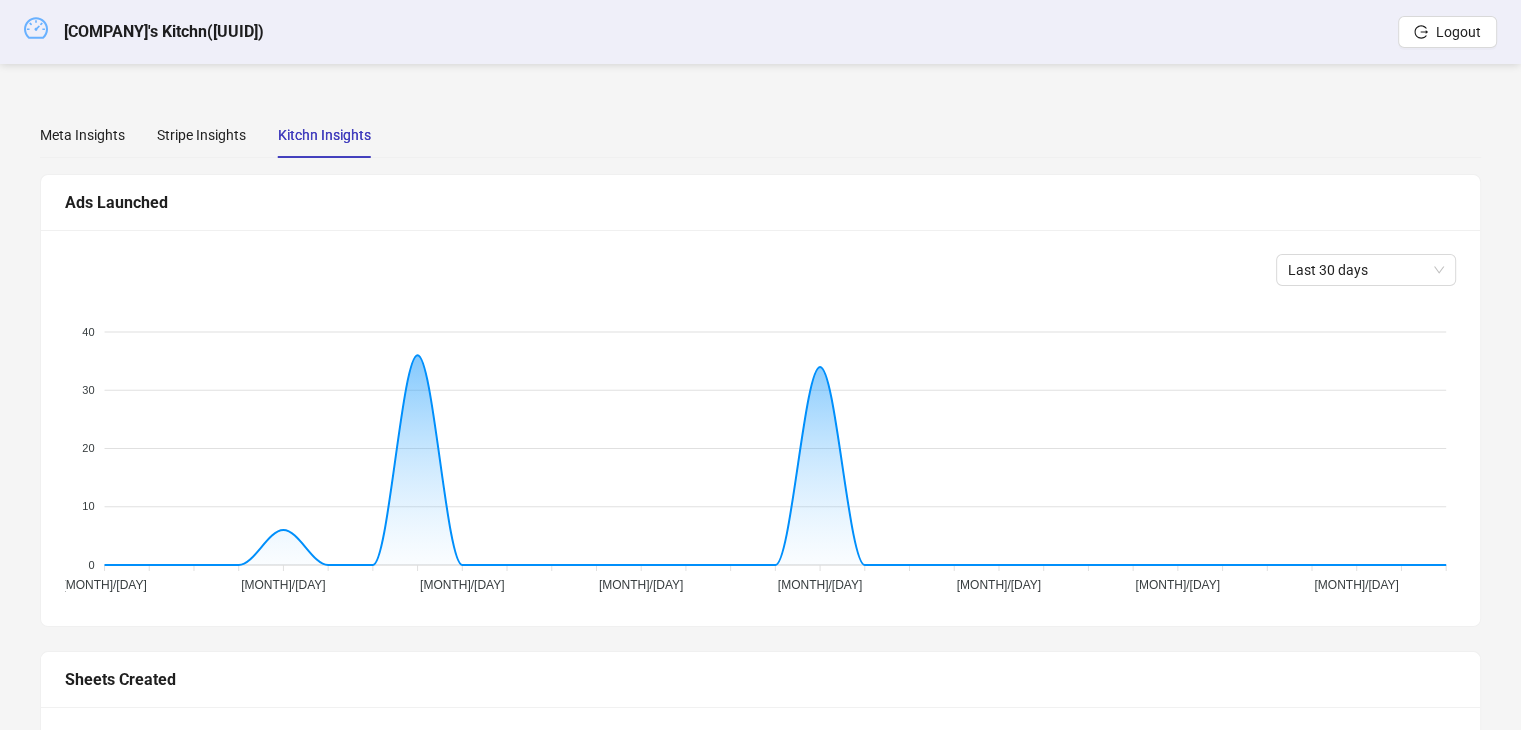 click 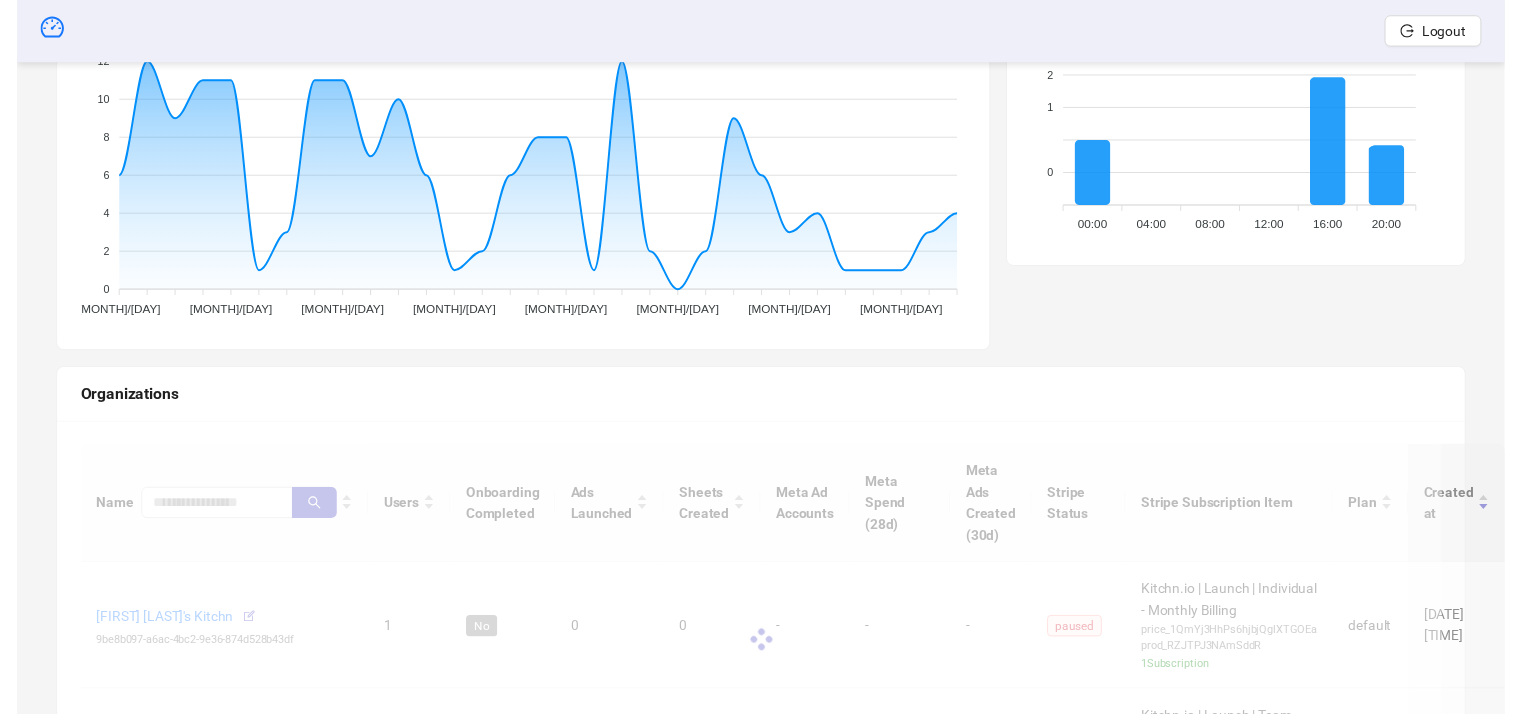 scroll, scrollTop: 400, scrollLeft: 0, axis: vertical 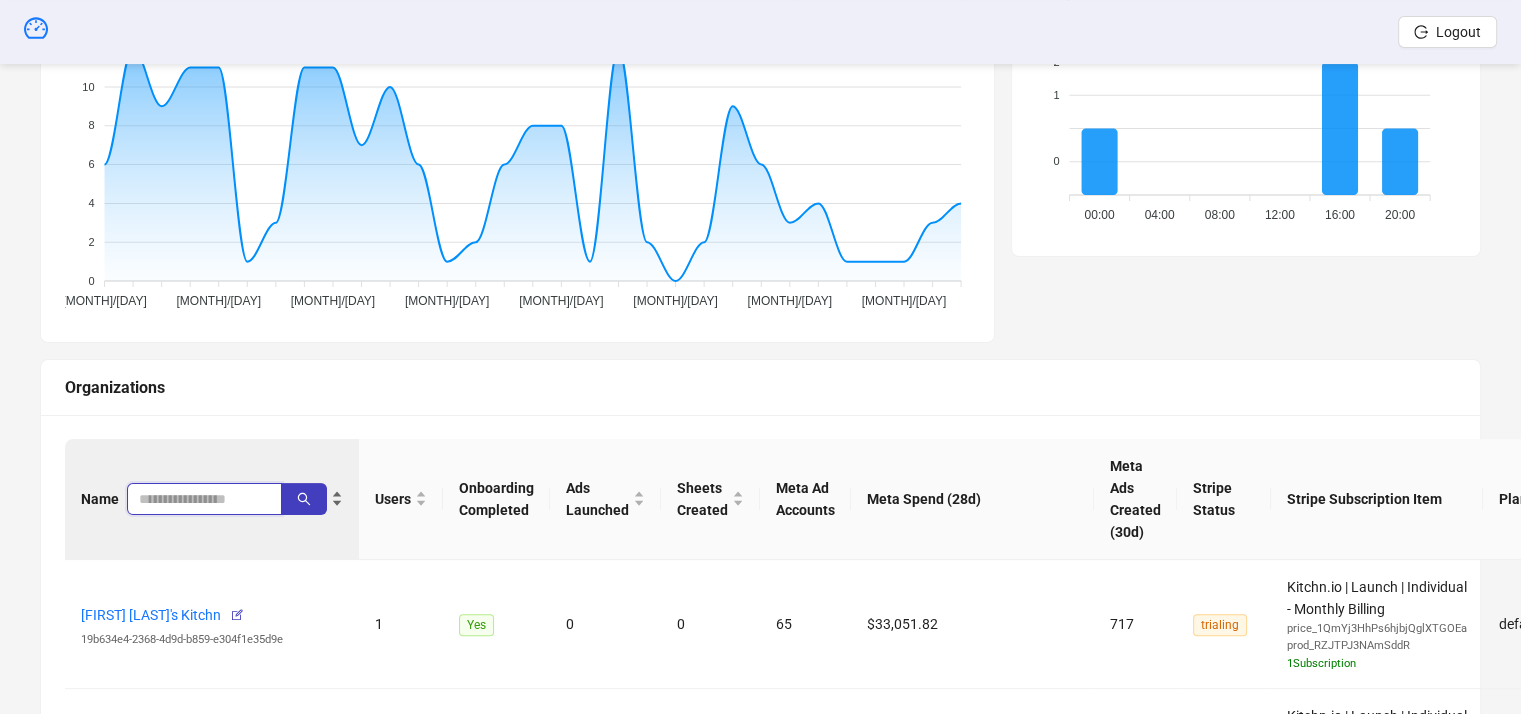 click at bounding box center (196, 499) 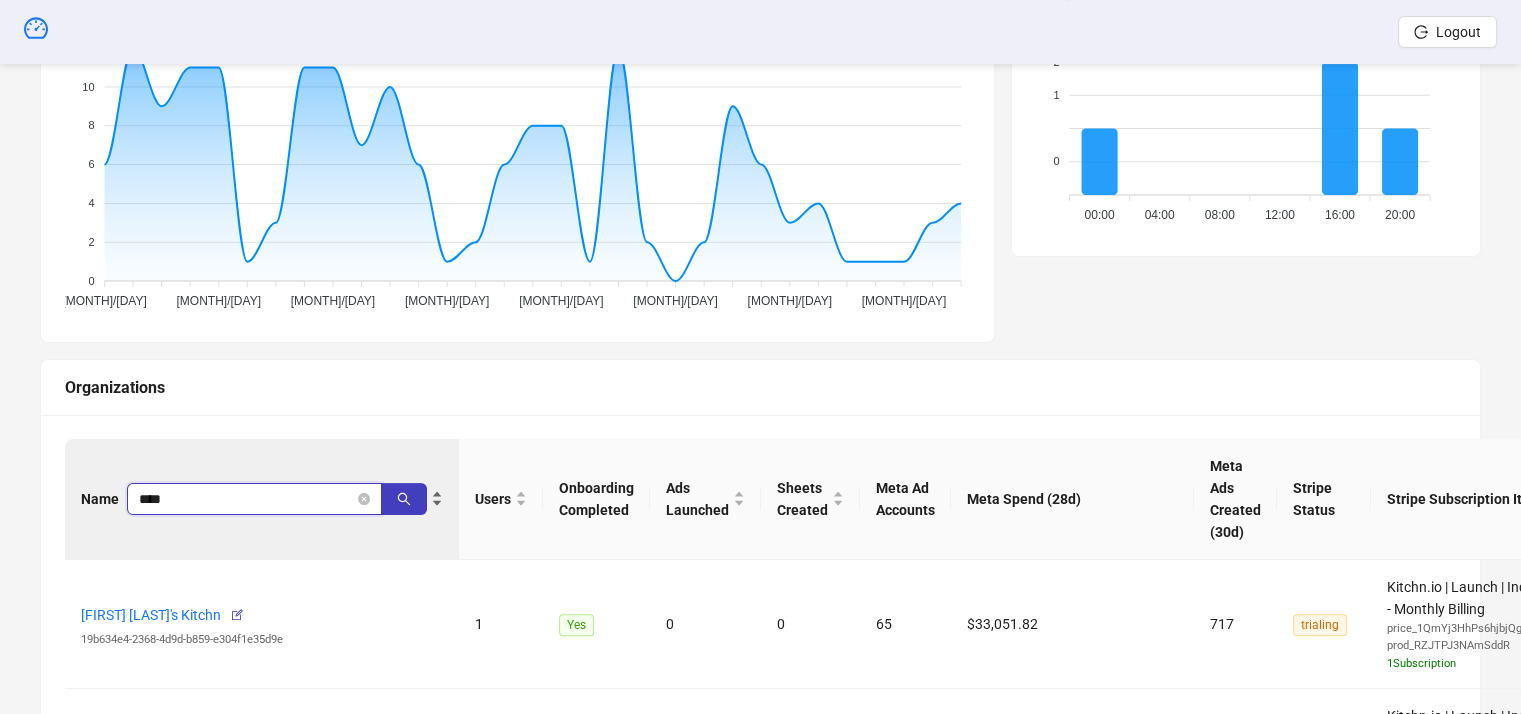type on "****" 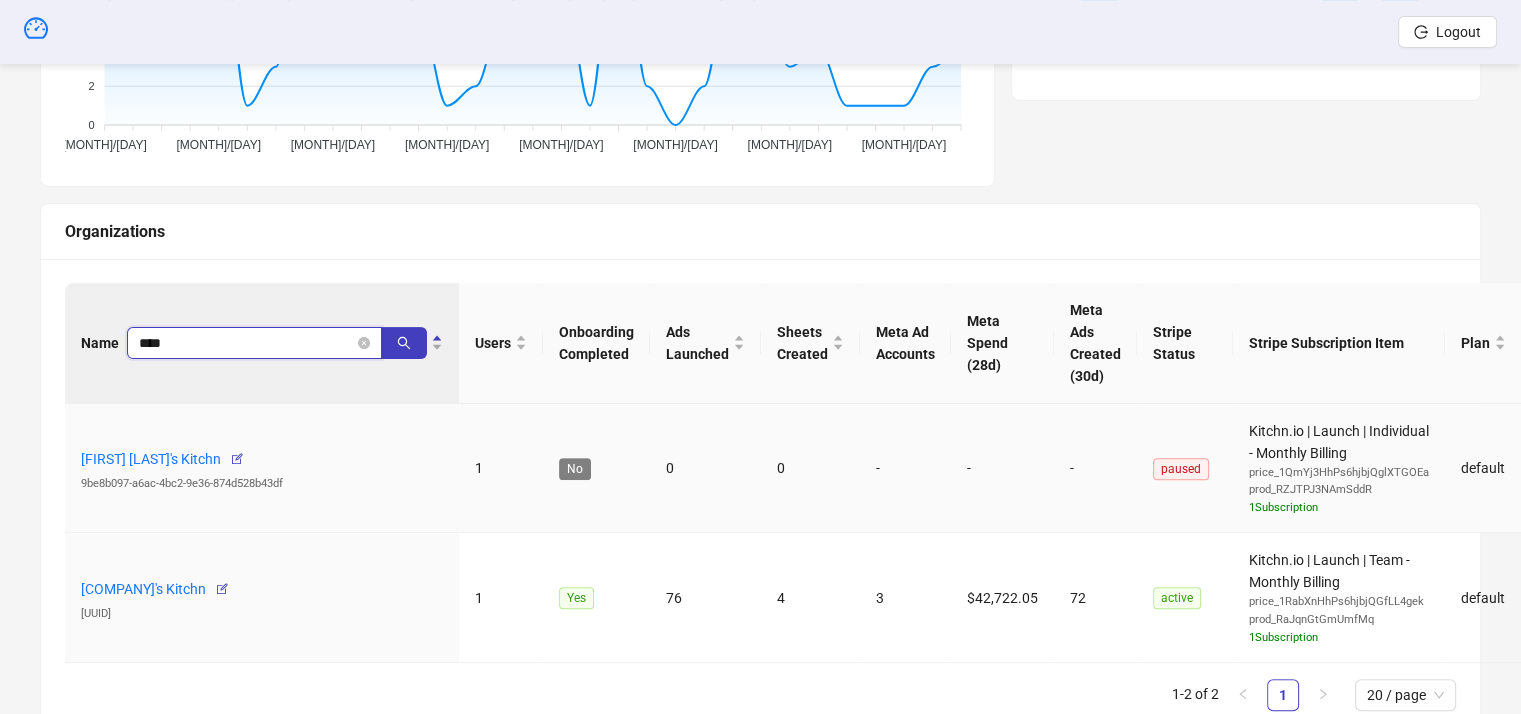 scroll, scrollTop: 640, scrollLeft: 0, axis: vertical 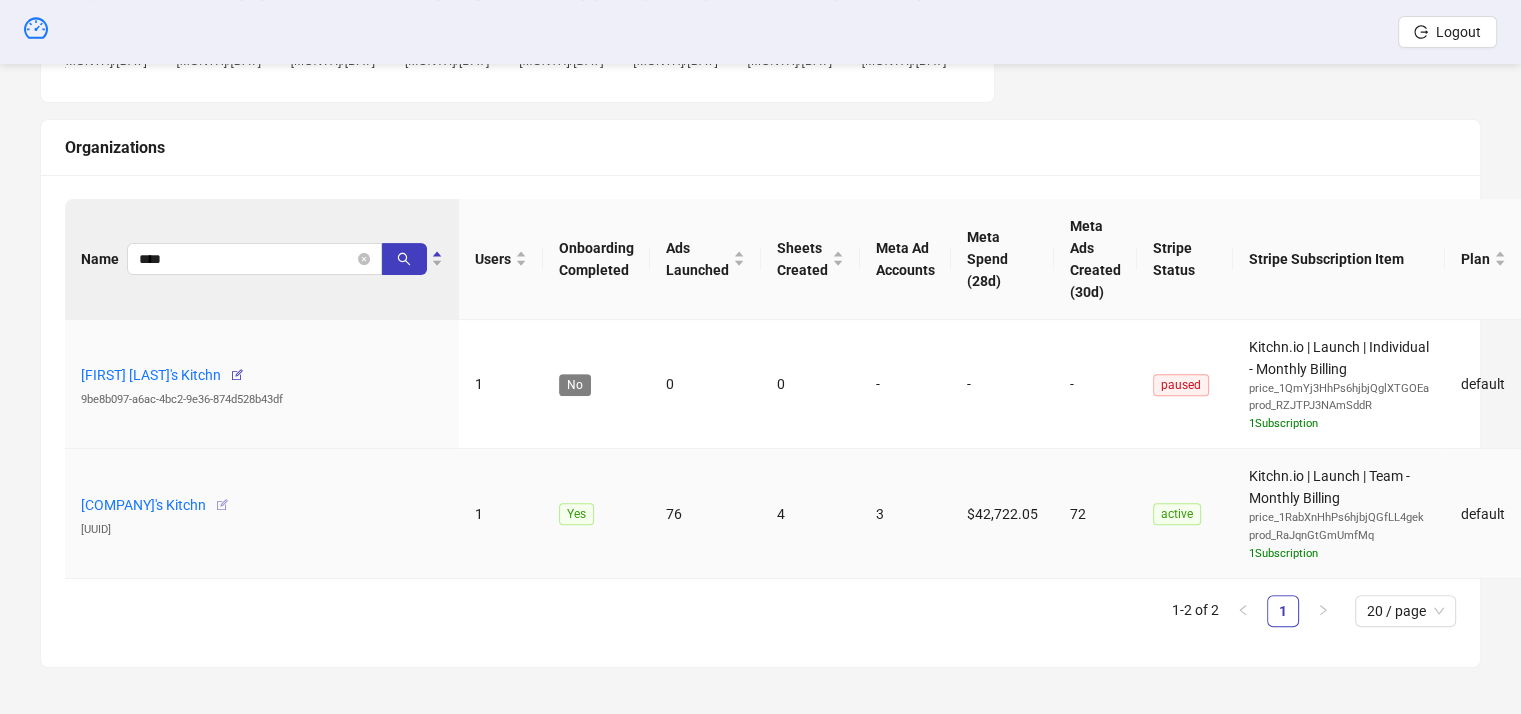 click at bounding box center [222, 505] 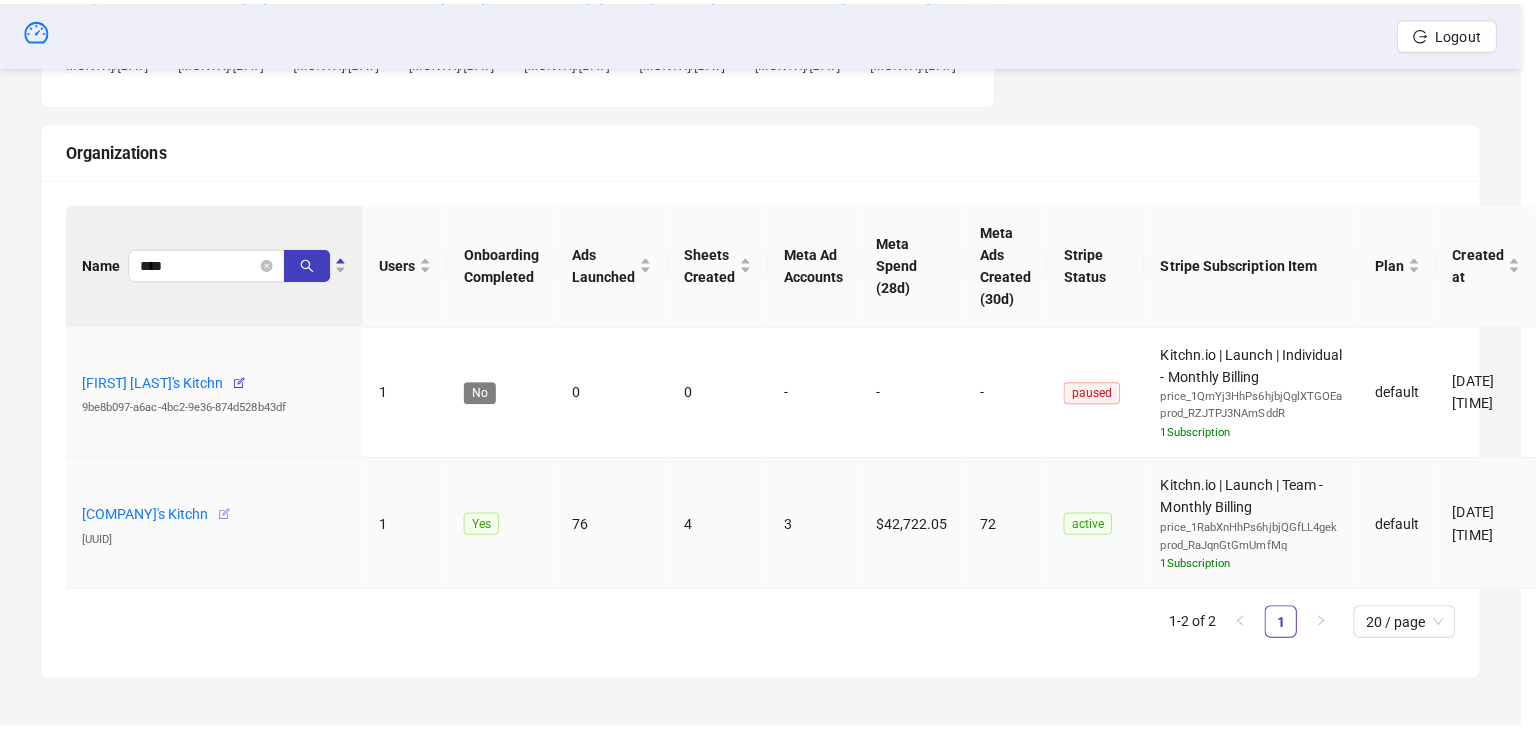 scroll, scrollTop: 624, scrollLeft: 0, axis: vertical 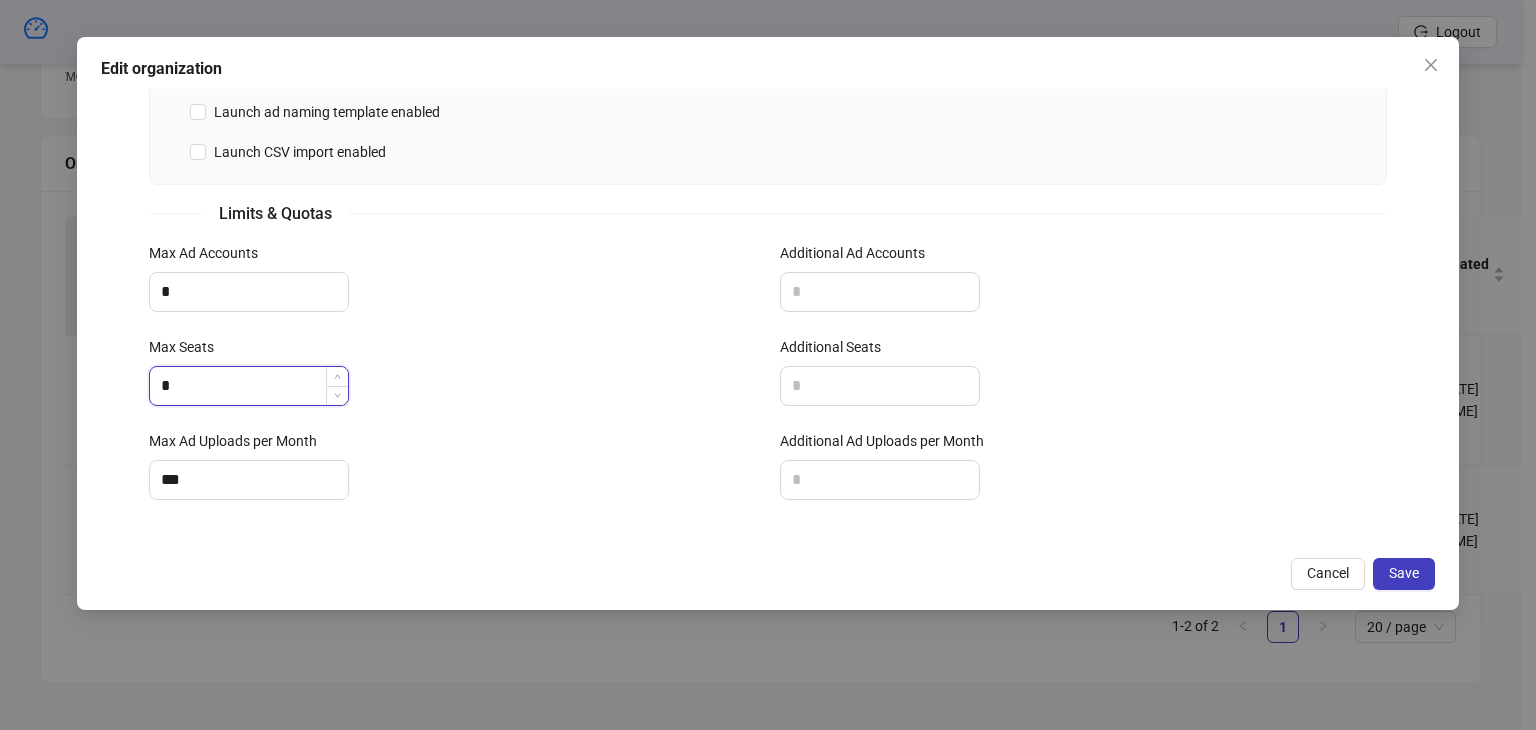 click on "*" at bounding box center (249, 386) 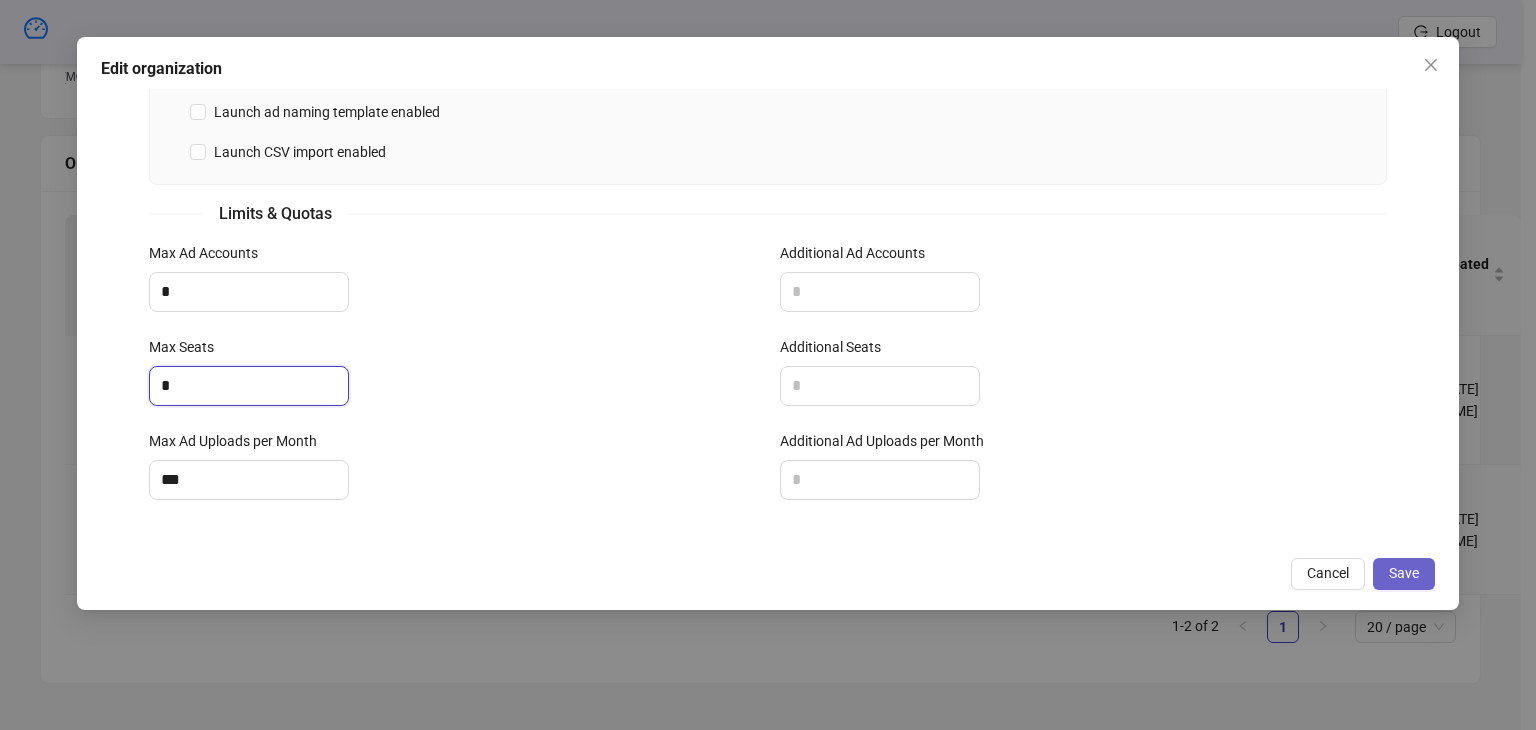 type on "*" 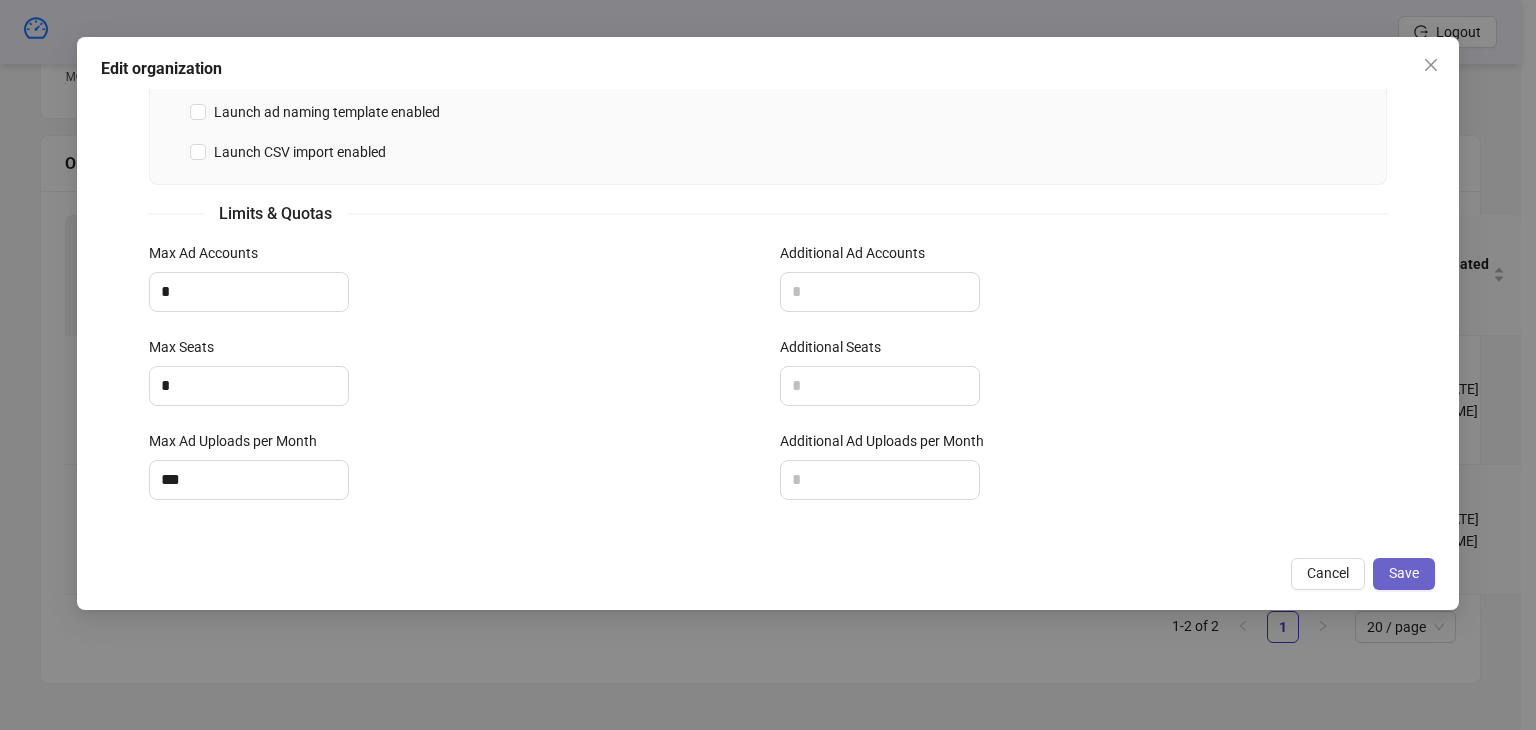 click on "Save" at bounding box center [1404, 573] 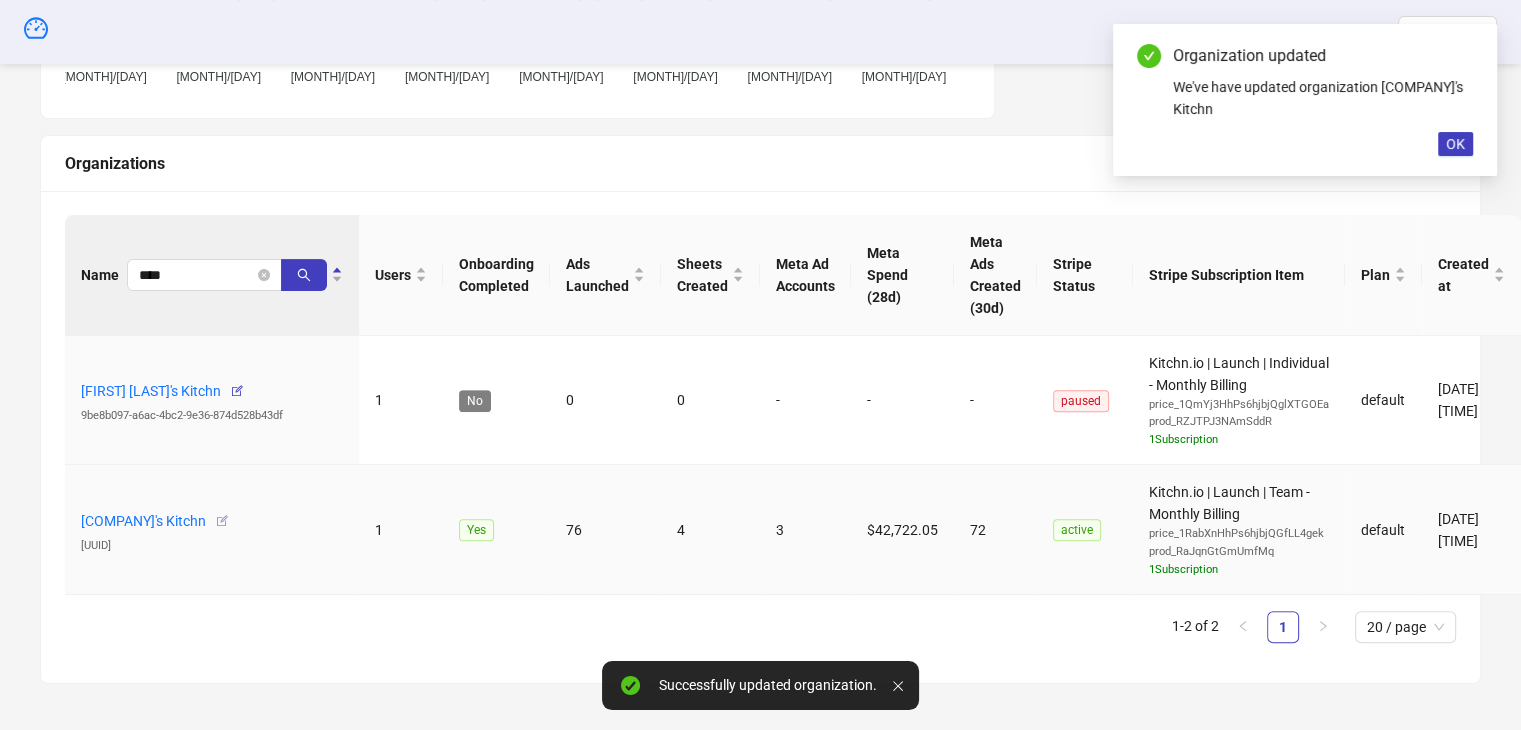 click at bounding box center (222, 521) 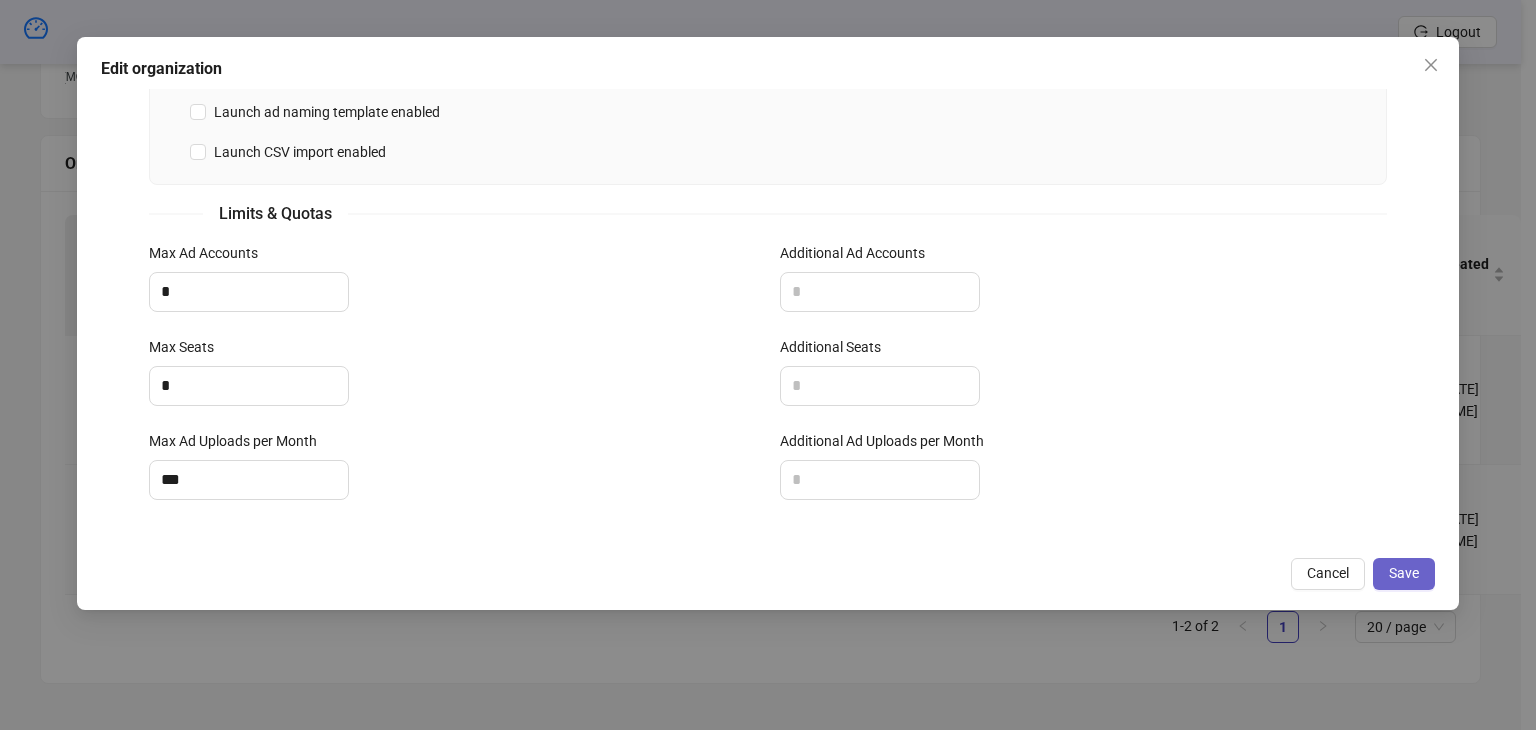 click on "Save" at bounding box center (1404, 573) 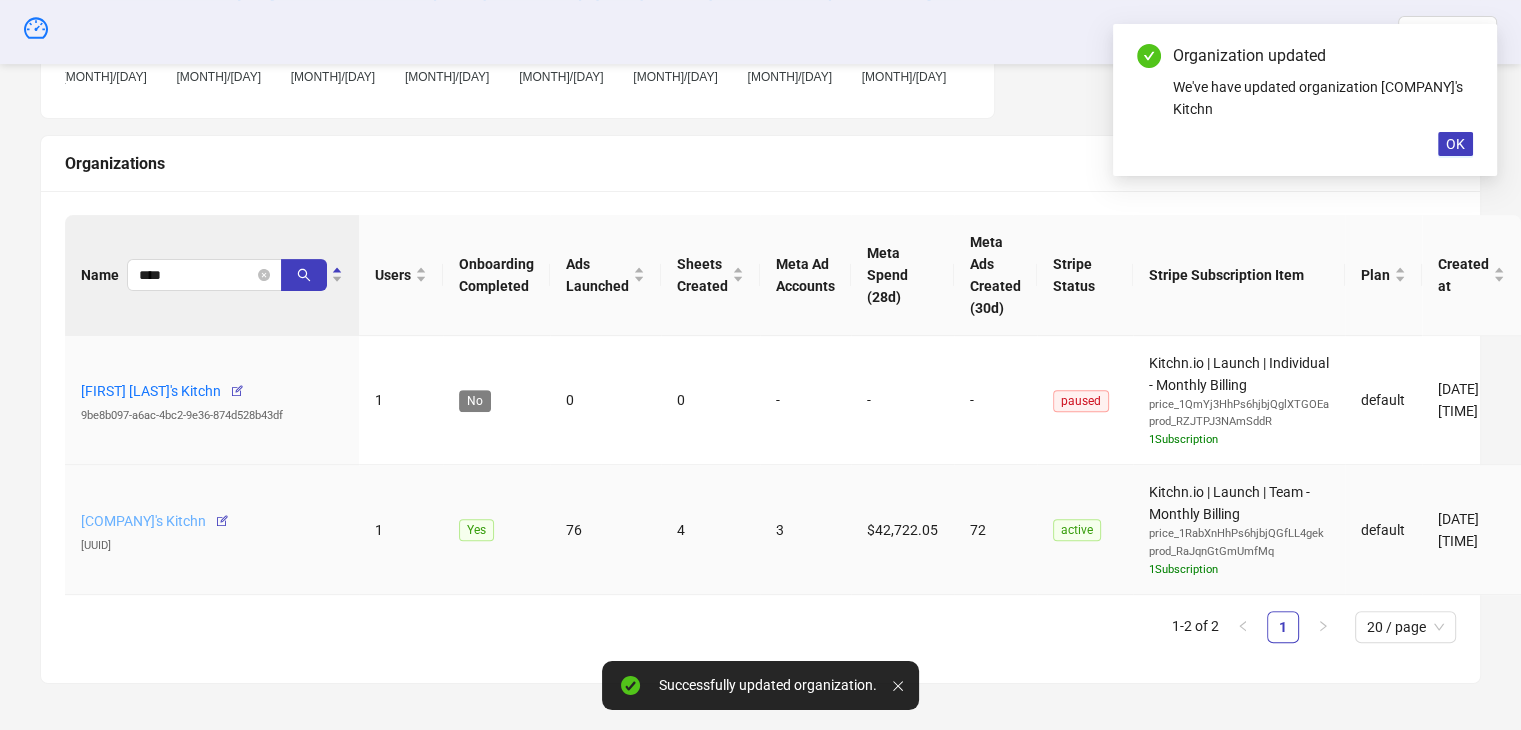 click on "[COMPANY]'s Kitchn" at bounding box center [143, 521] 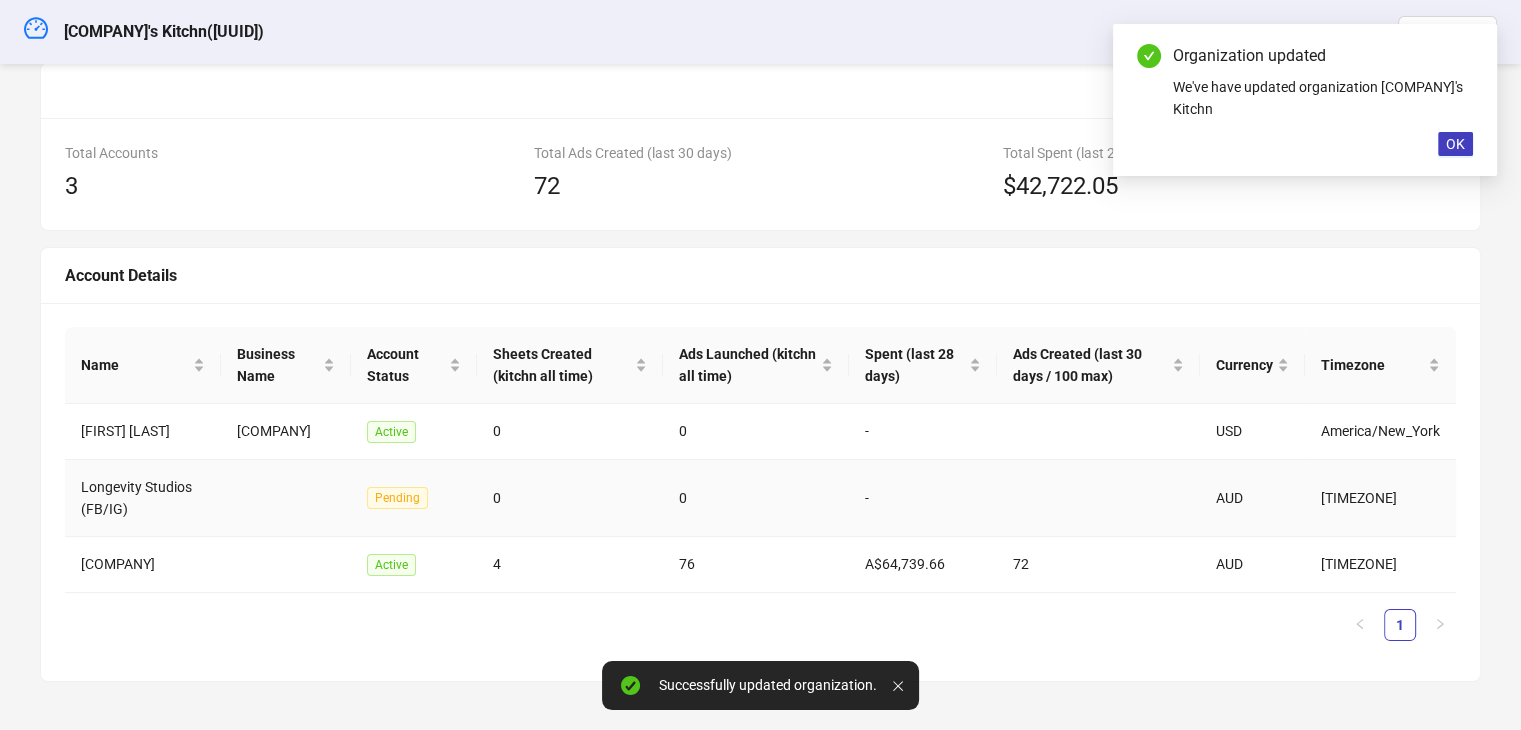 scroll, scrollTop: 132, scrollLeft: 0, axis: vertical 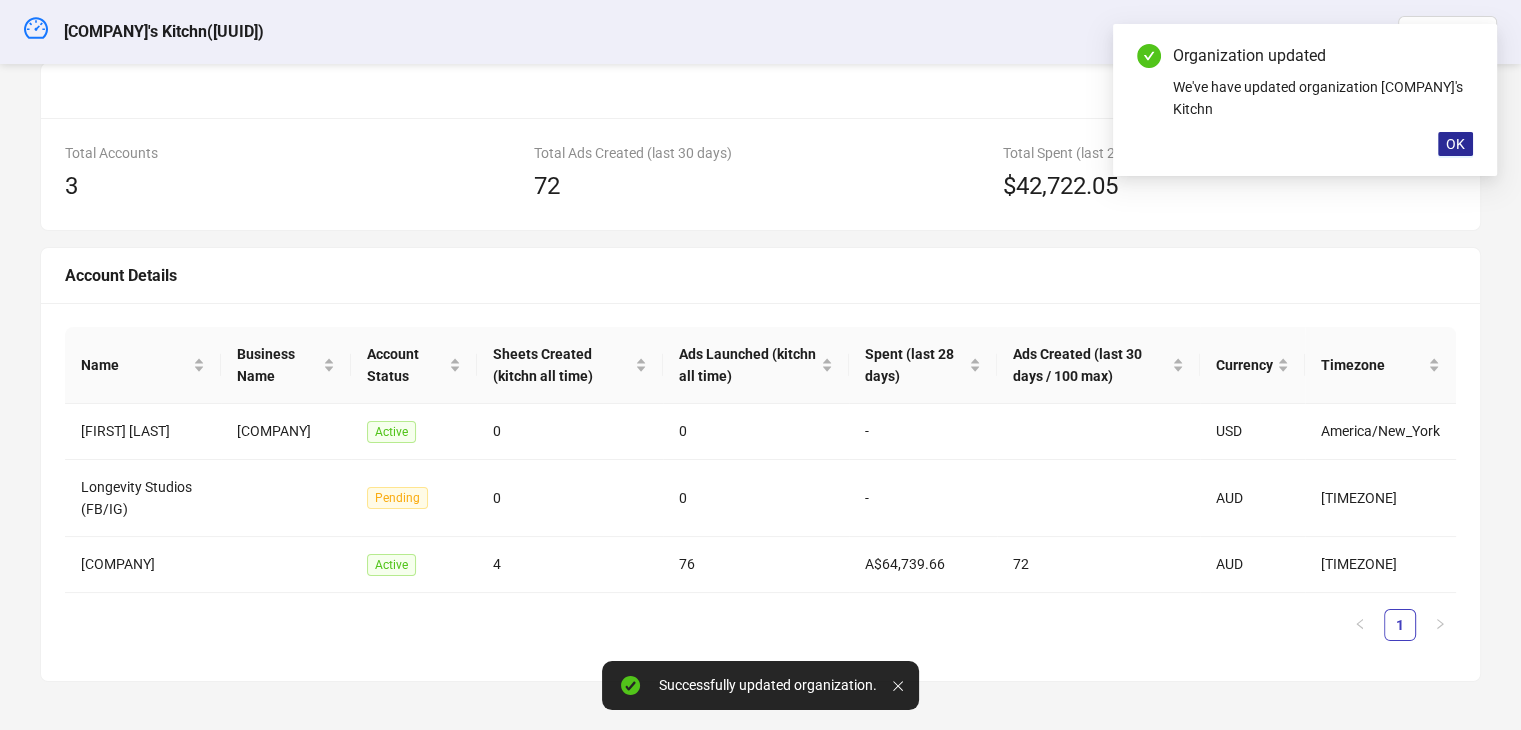 click on "OK" at bounding box center [1455, 144] 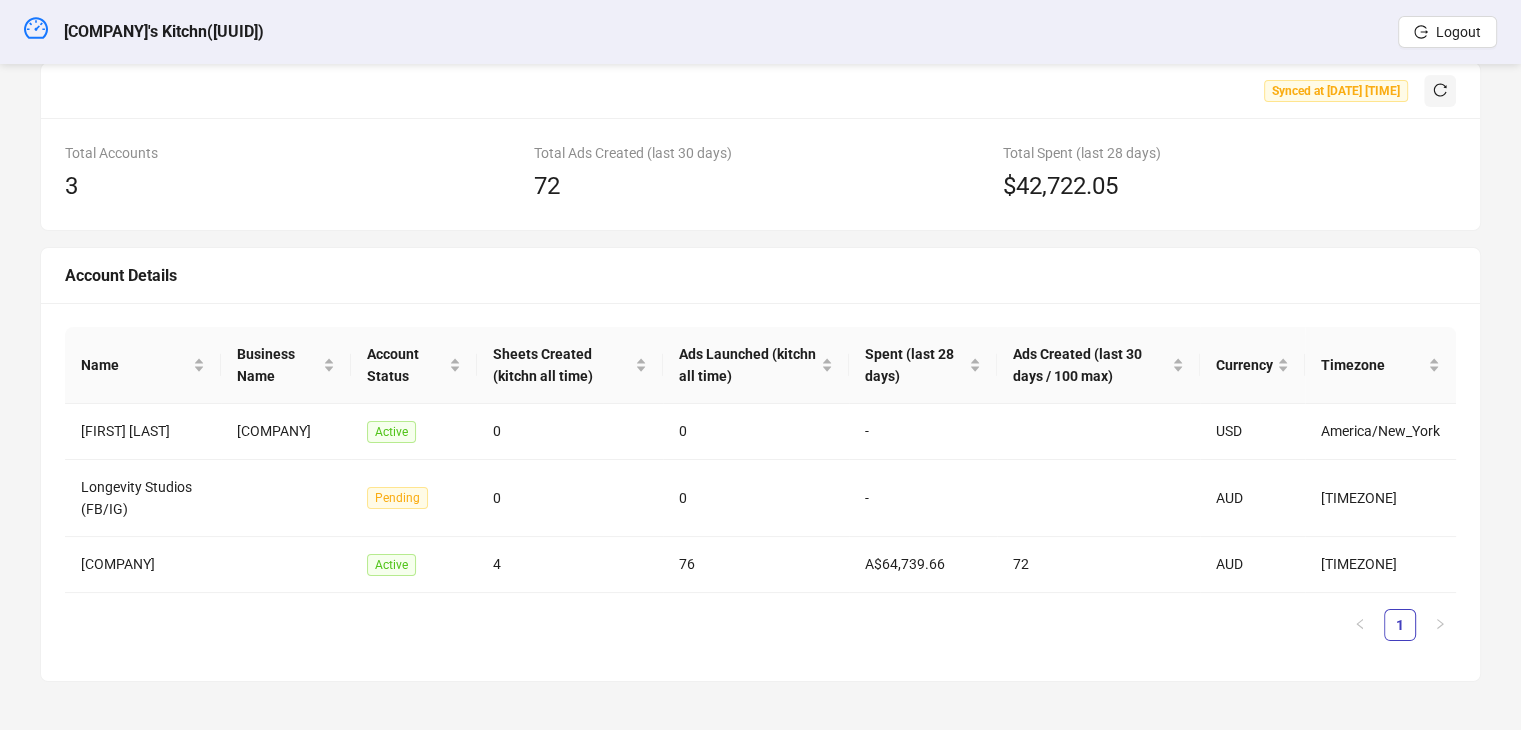 click 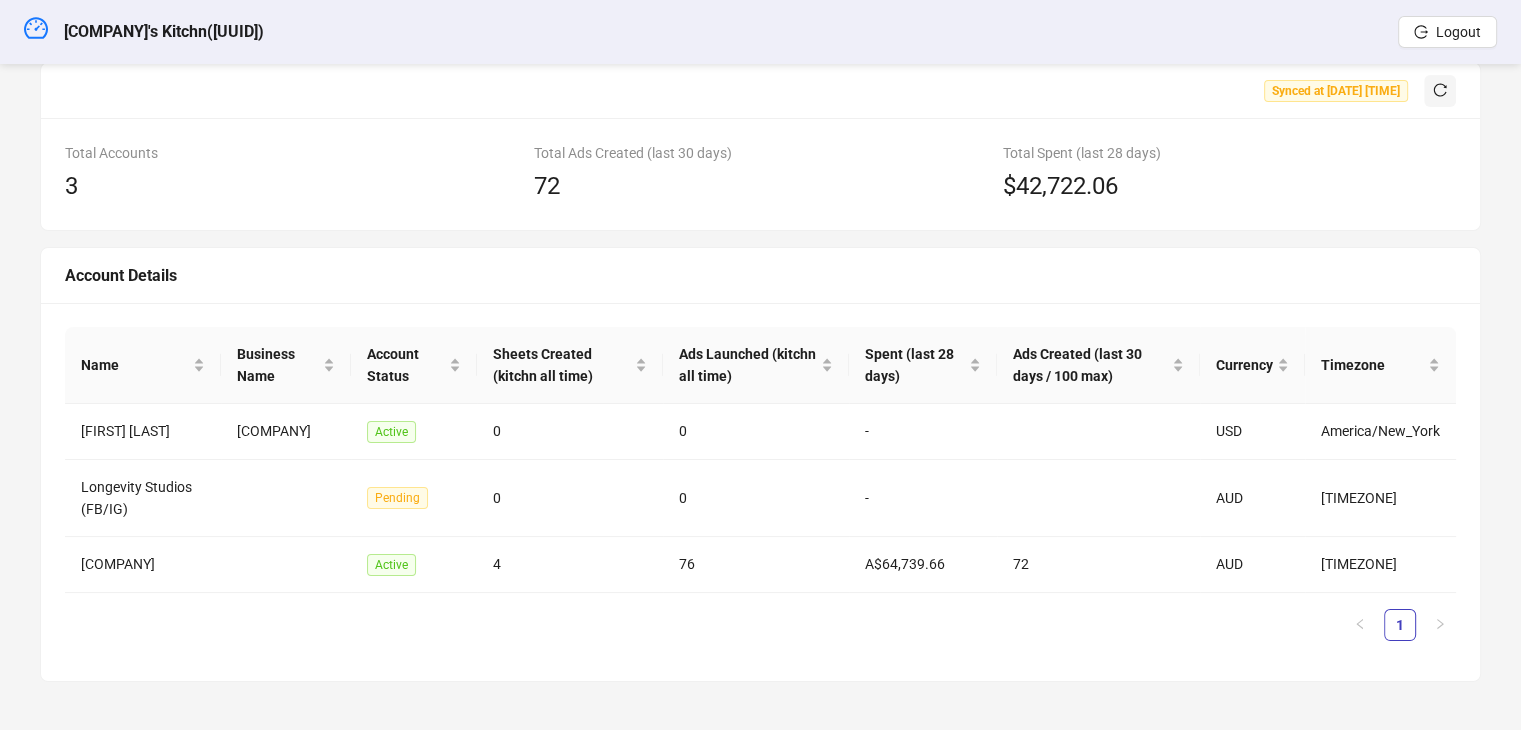 click on "[COMPANY]'s Kitchn  ( [UUID] )" at bounding box center (164, 32) 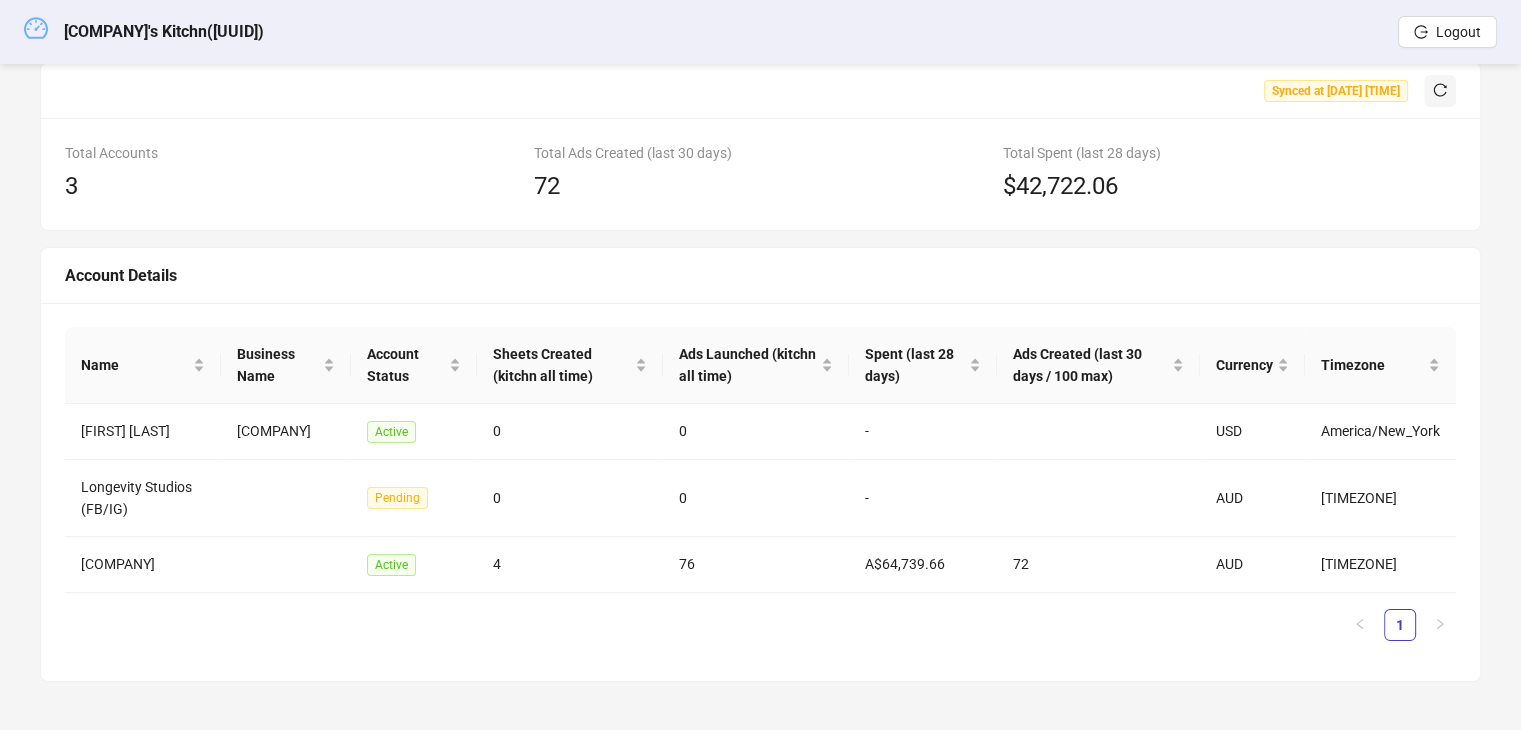 click 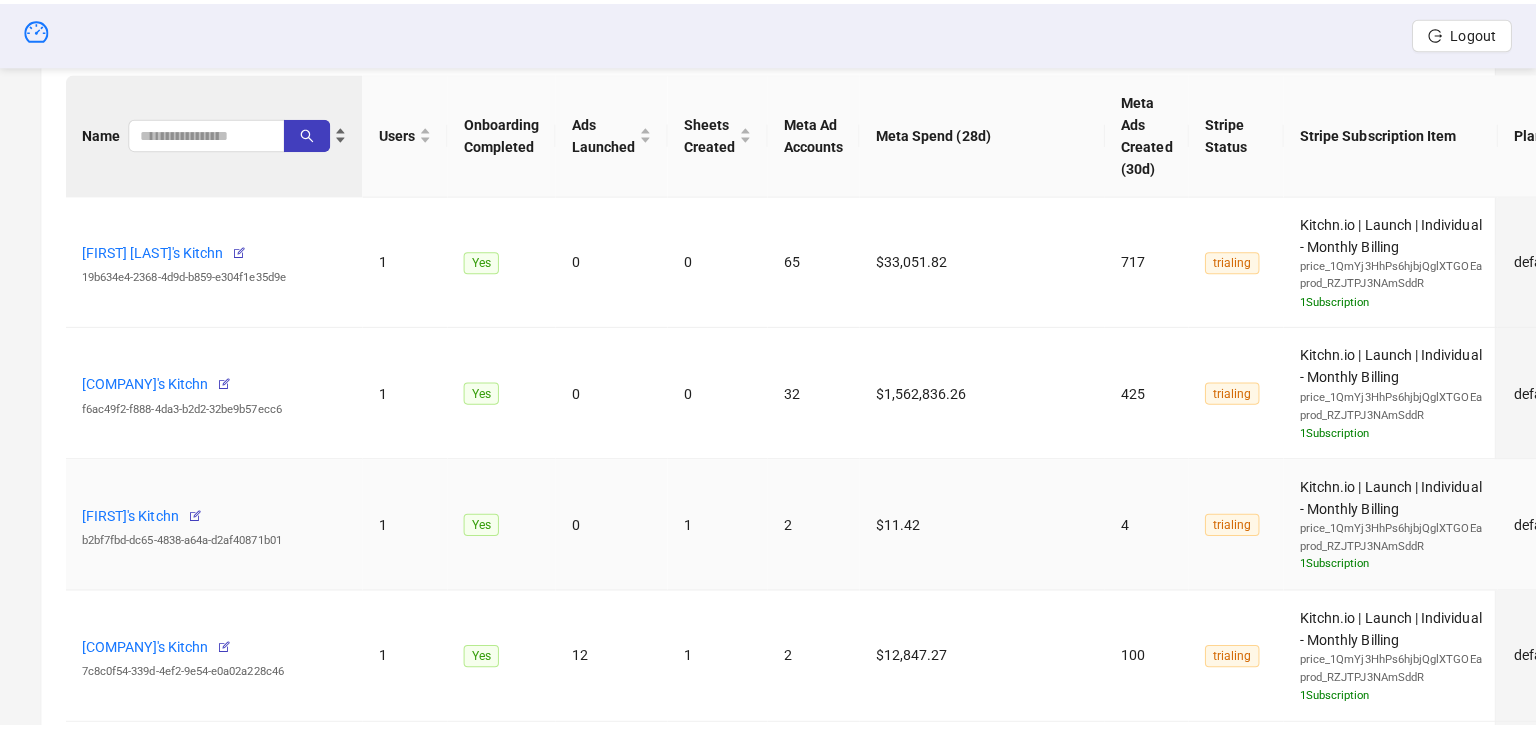 scroll, scrollTop: 572, scrollLeft: 0, axis: vertical 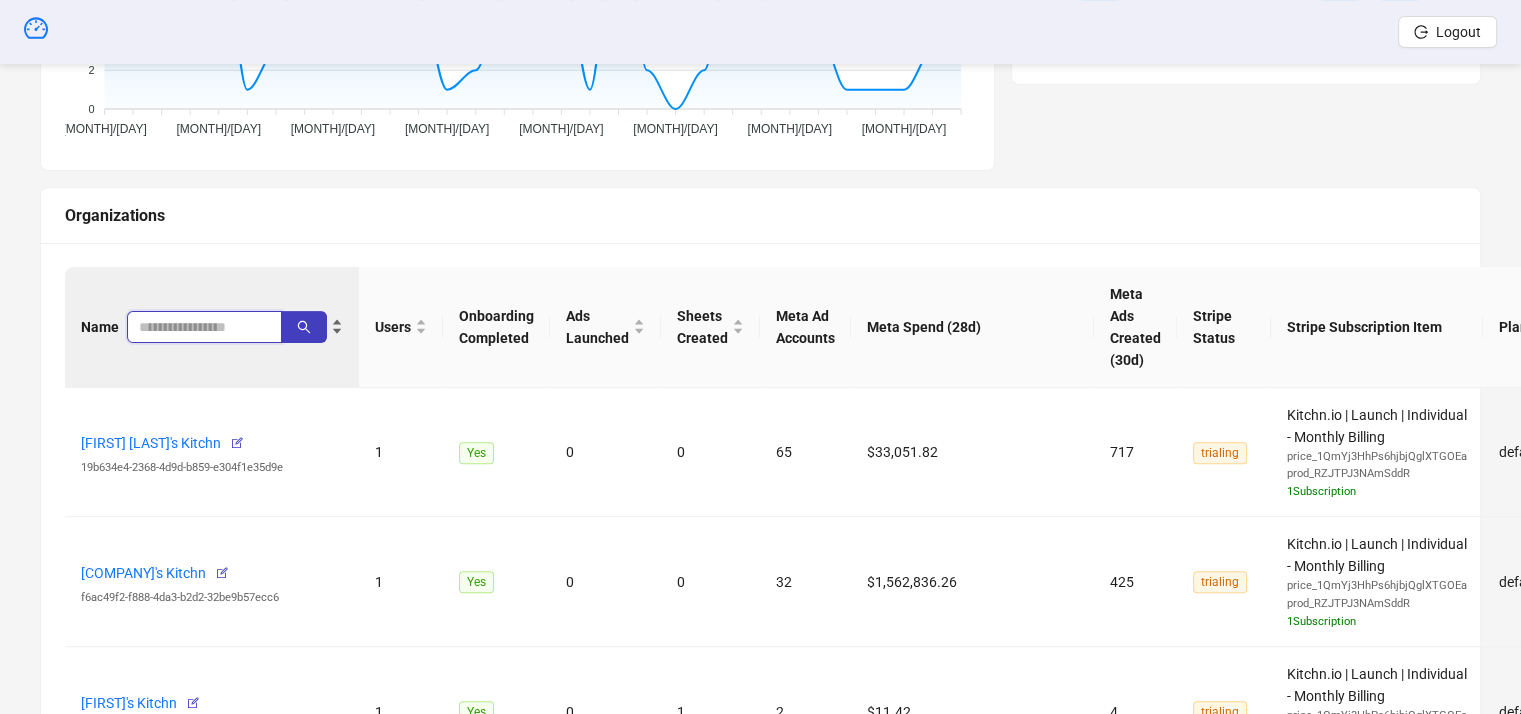 click at bounding box center (196, 327) 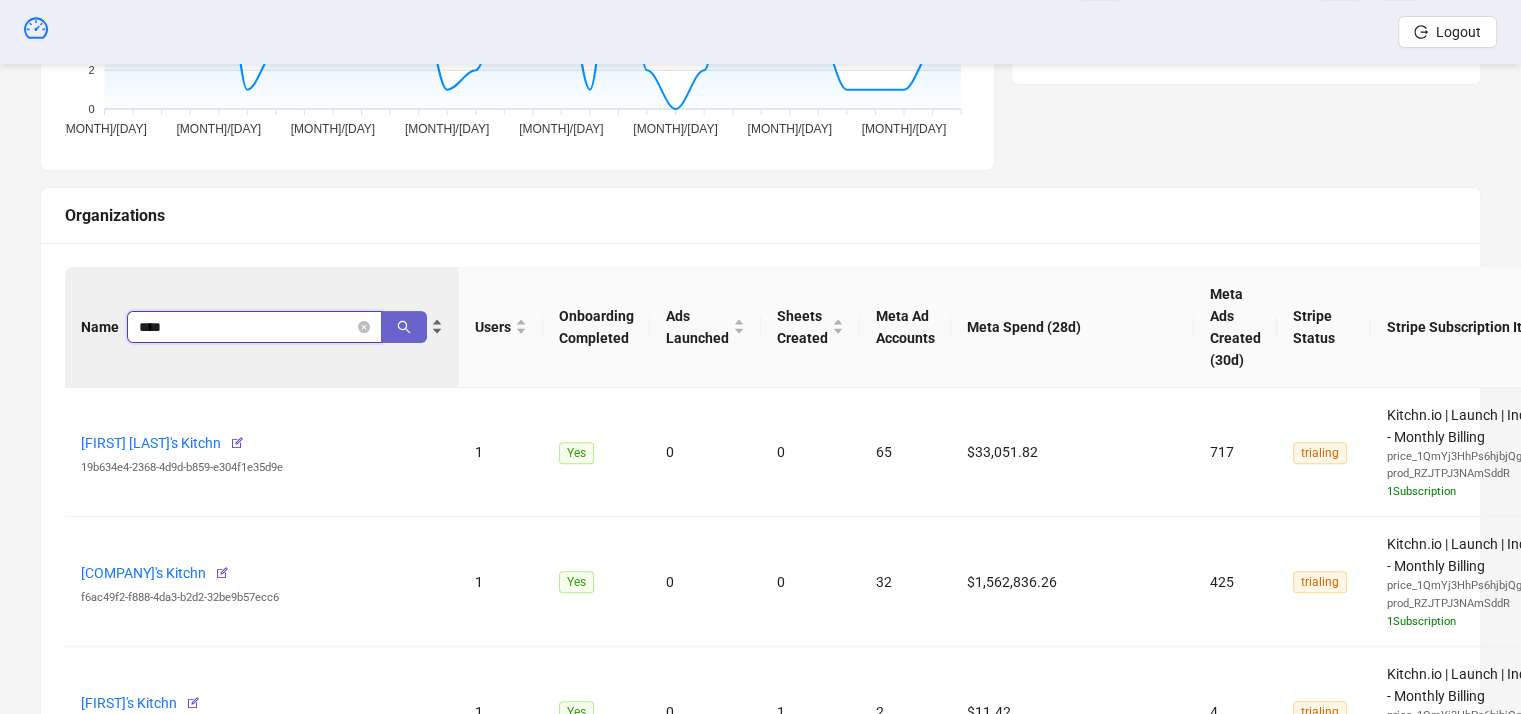 click at bounding box center [404, 327] 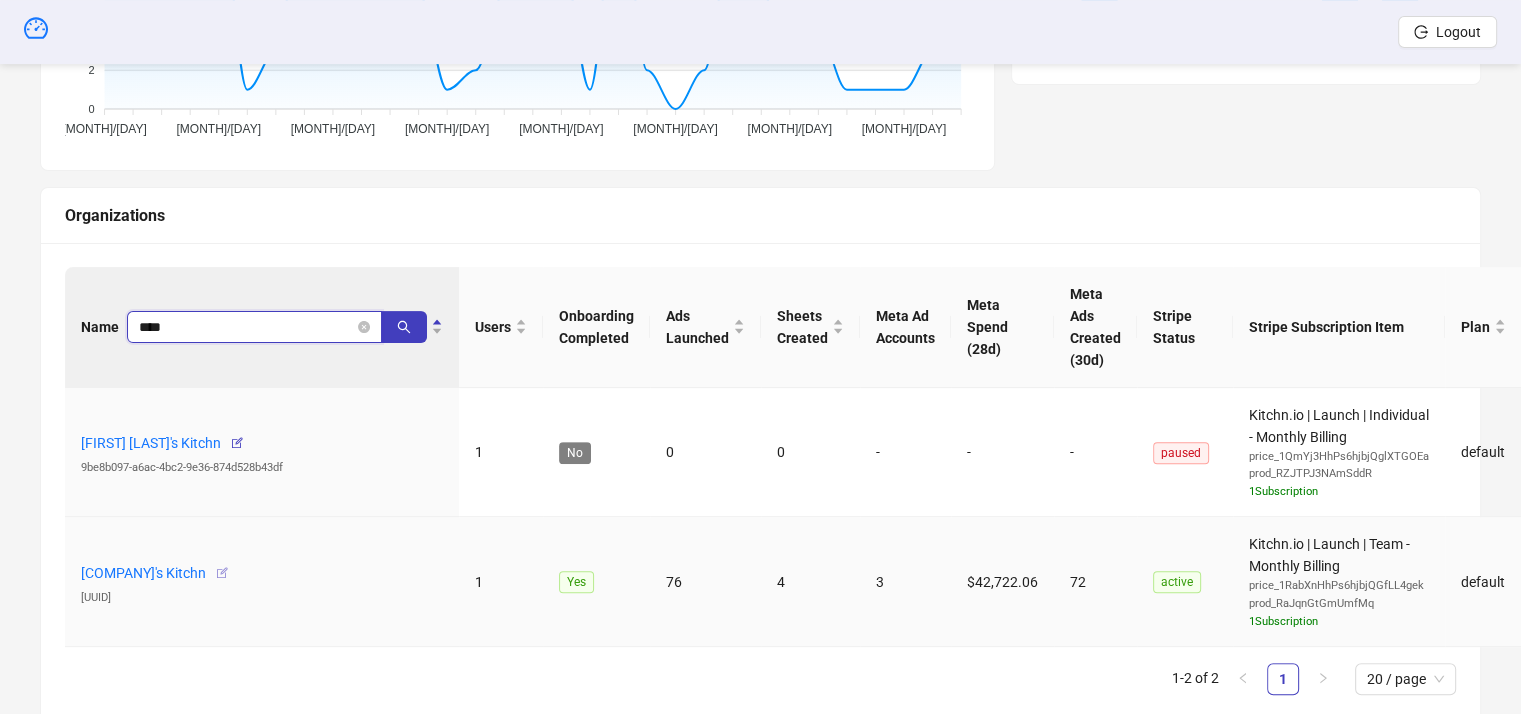 type on "****" 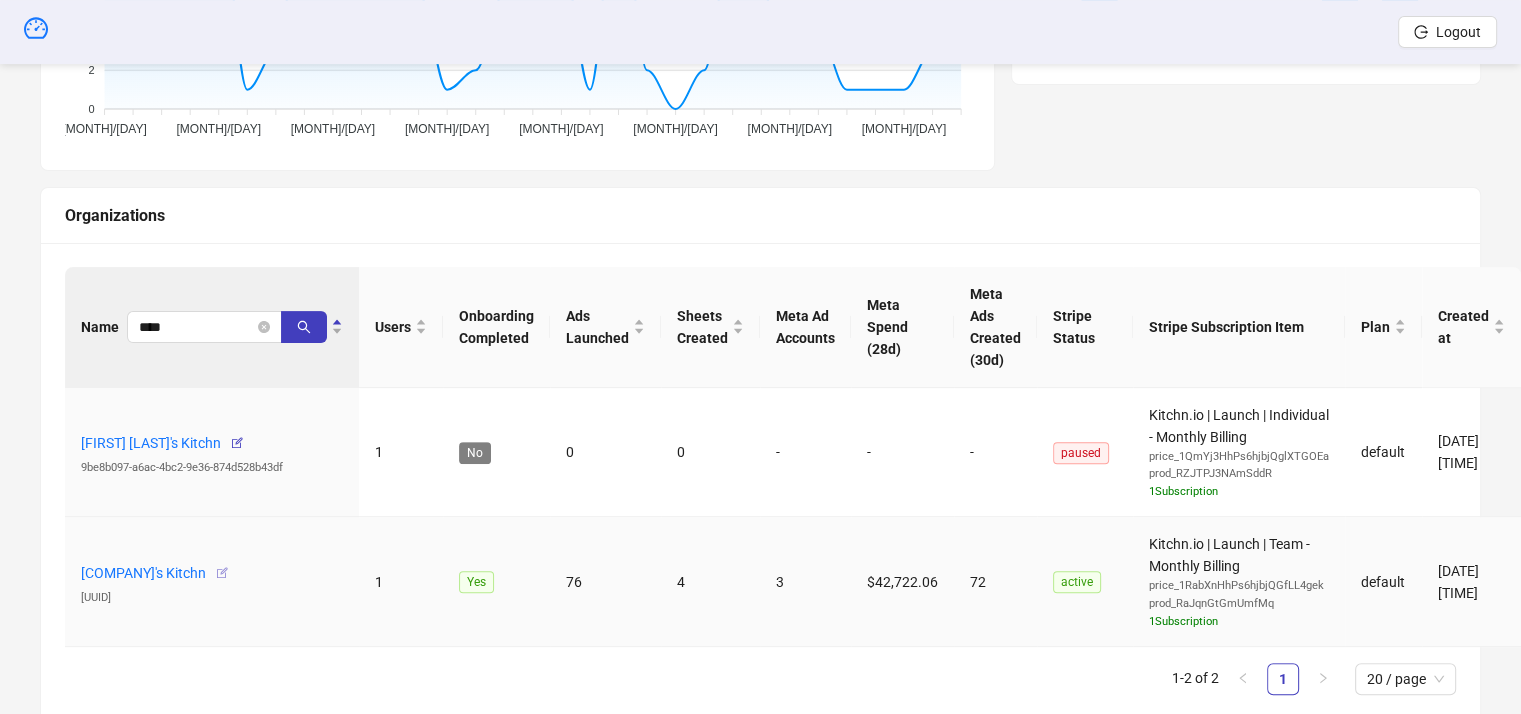 click at bounding box center (222, 573) 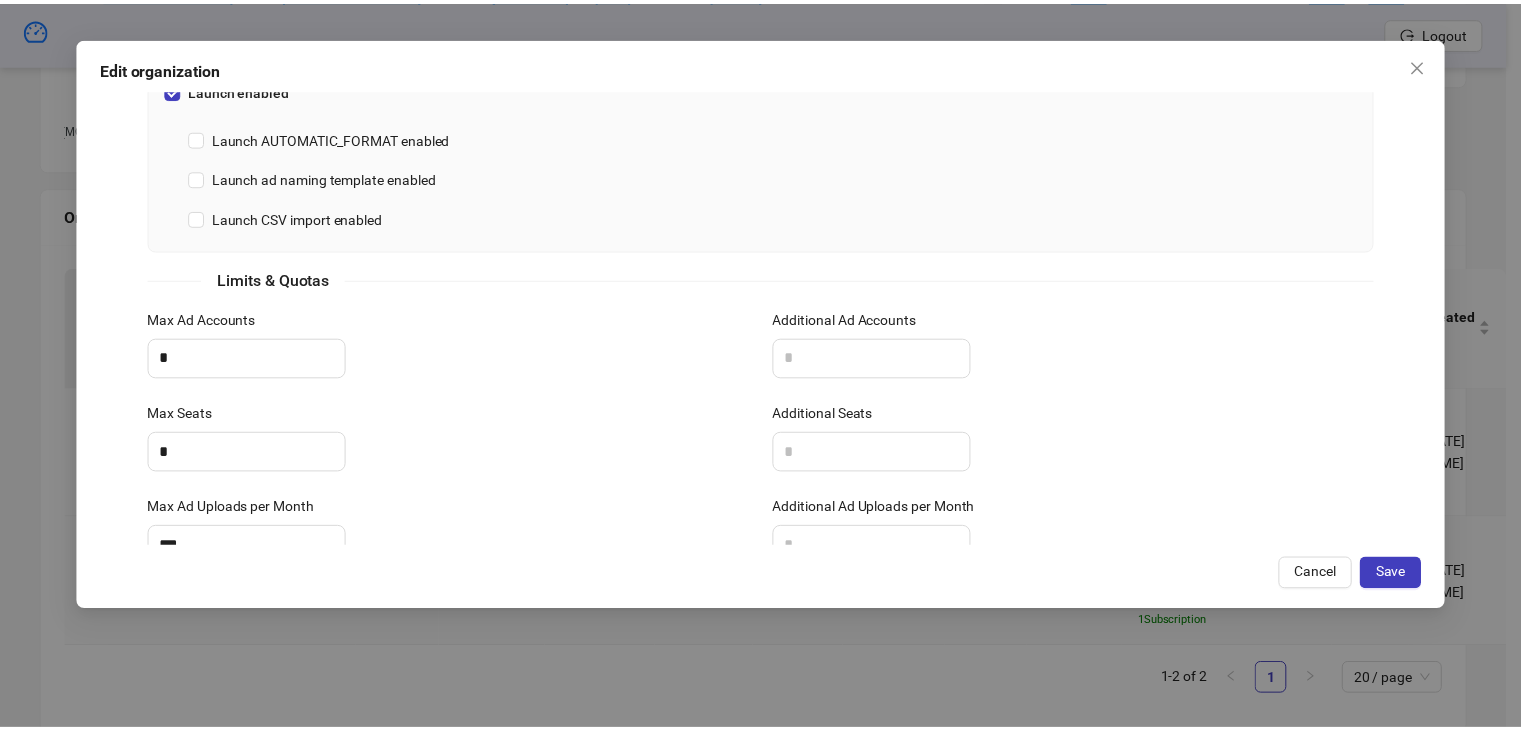 scroll, scrollTop: 666, scrollLeft: 0, axis: vertical 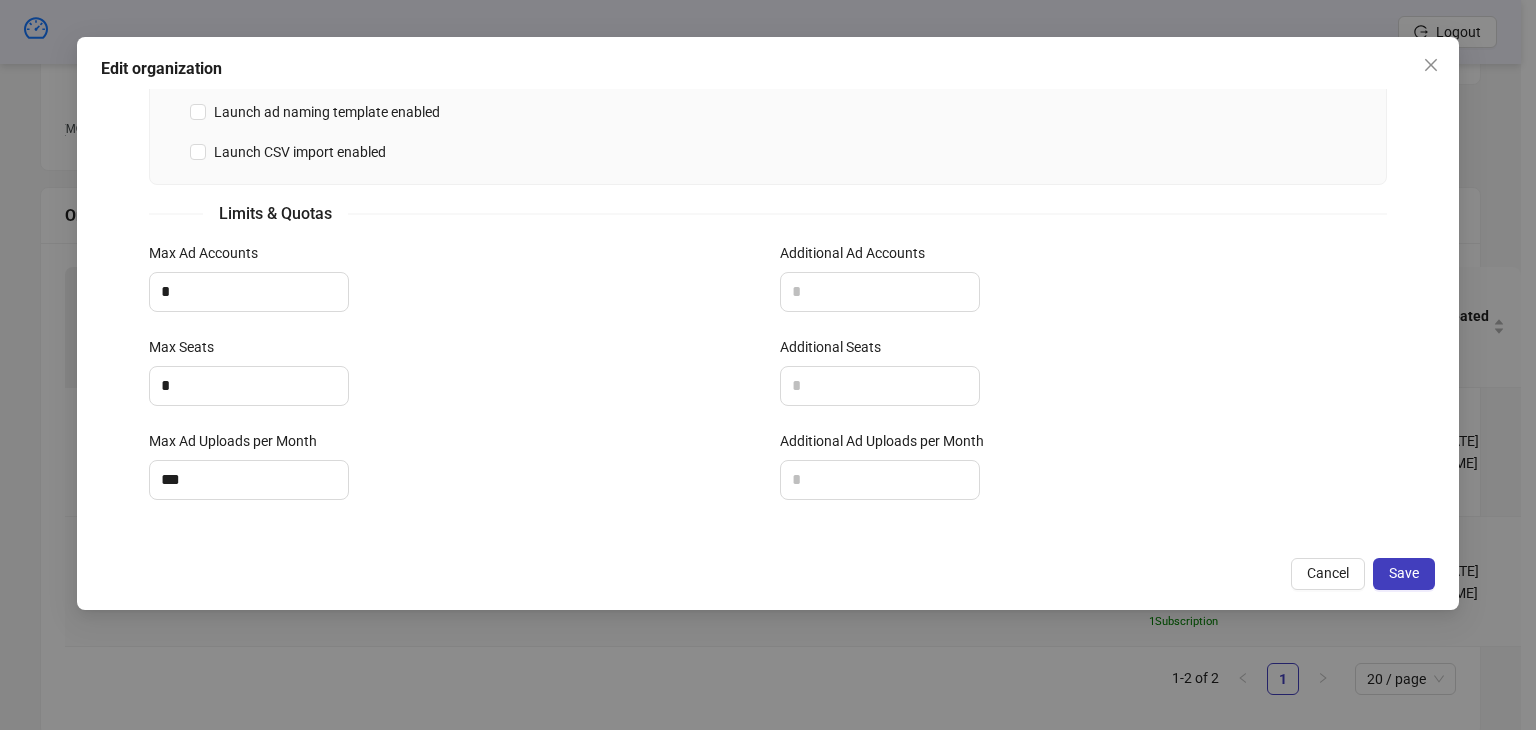 click on "**********" at bounding box center [768, 365] 